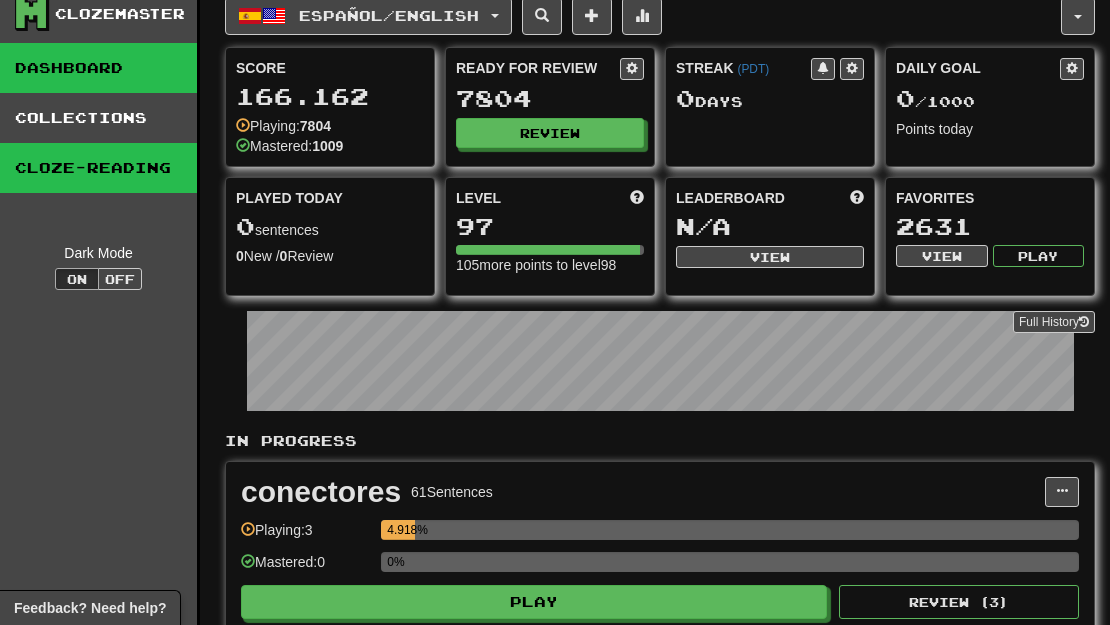 scroll, scrollTop: 18, scrollLeft: 0, axis: vertical 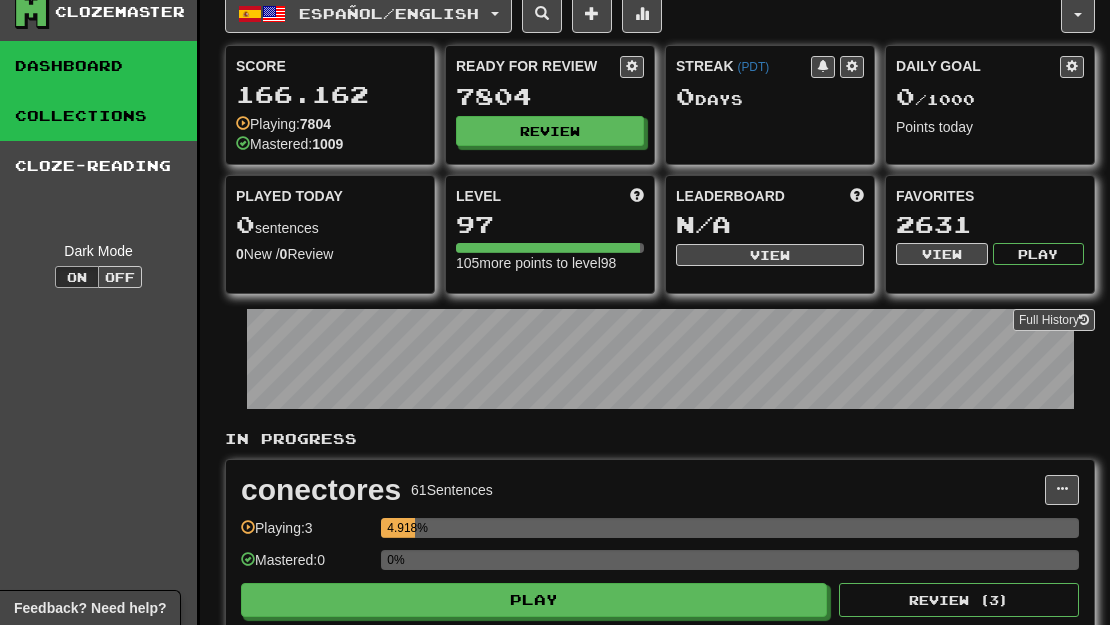 click on "Collections" 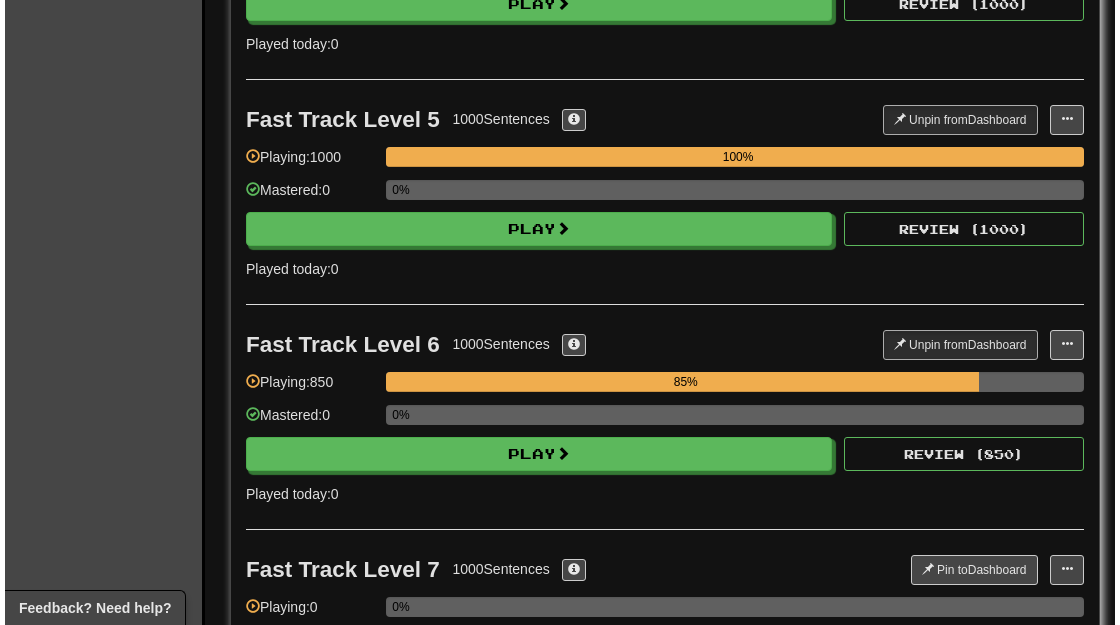 scroll, scrollTop: 1075, scrollLeft: 0, axis: vertical 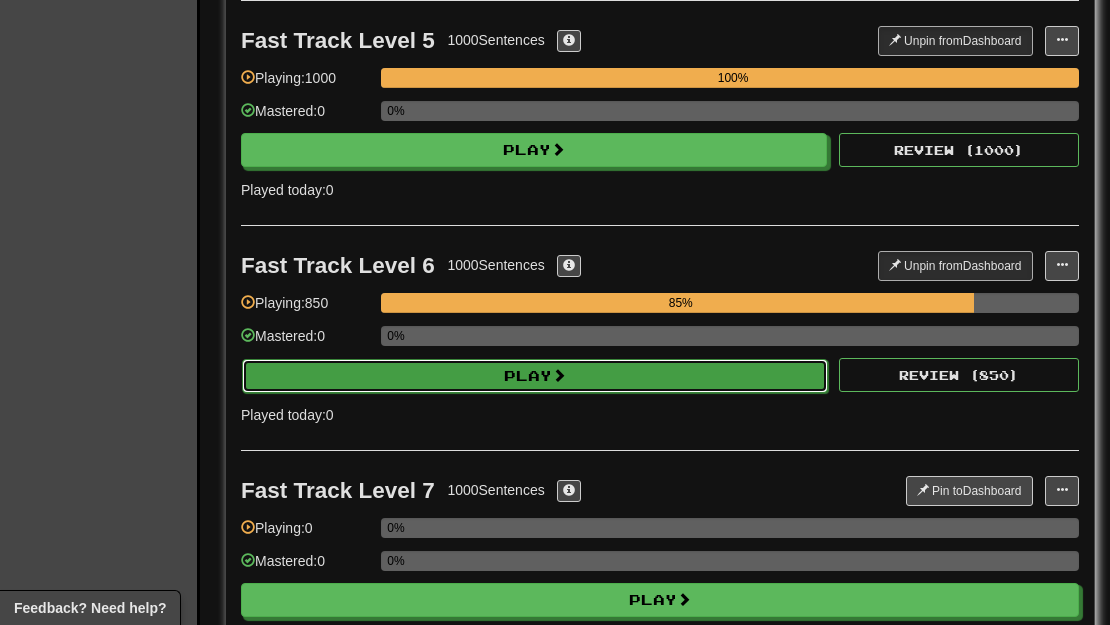 click on "Play" 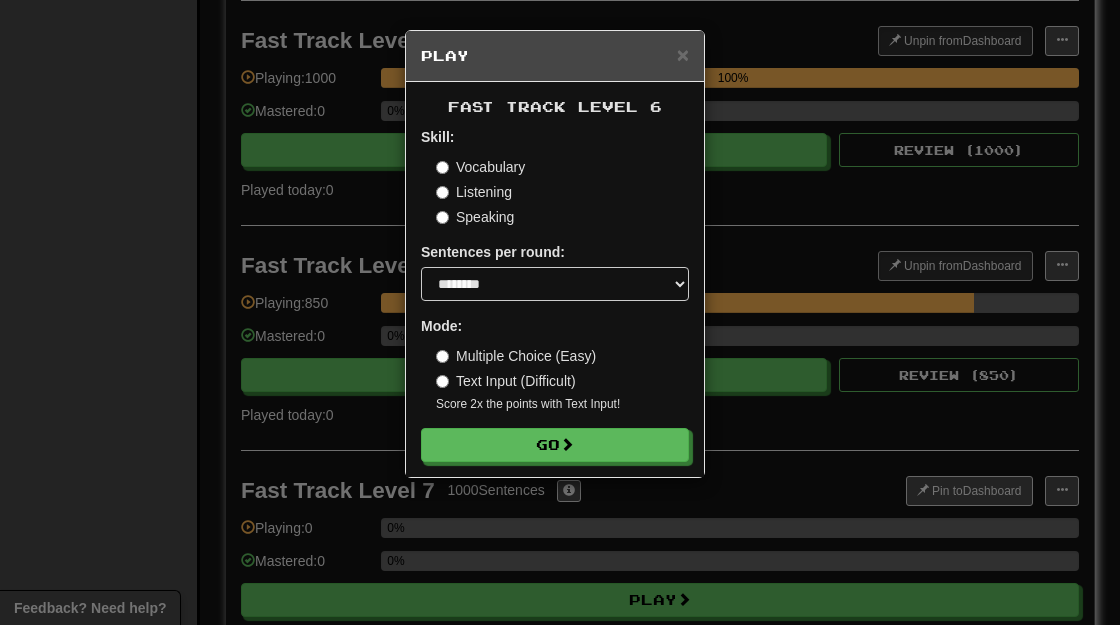 click on "Text Input (Difficult)" at bounding box center [506, 381] 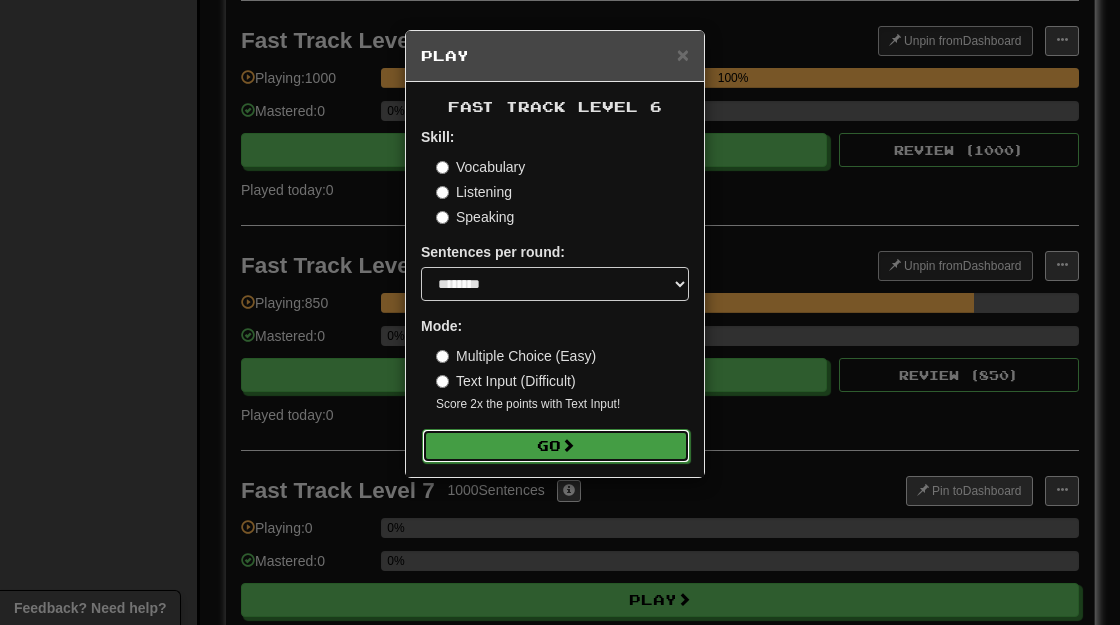 click on "Go" at bounding box center [556, 446] 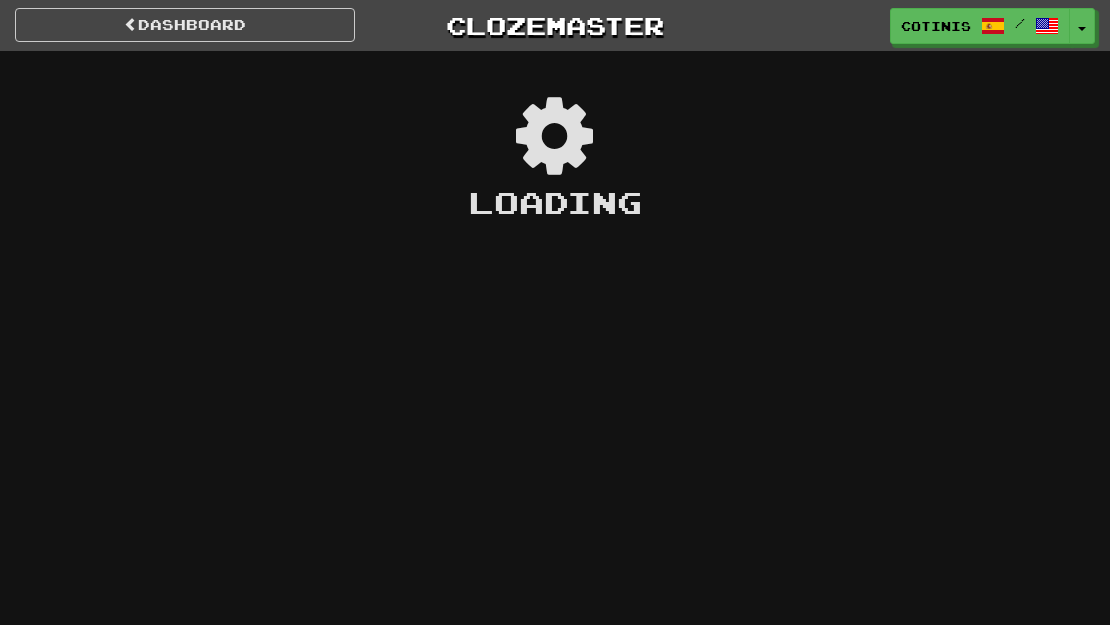 scroll, scrollTop: 0, scrollLeft: 0, axis: both 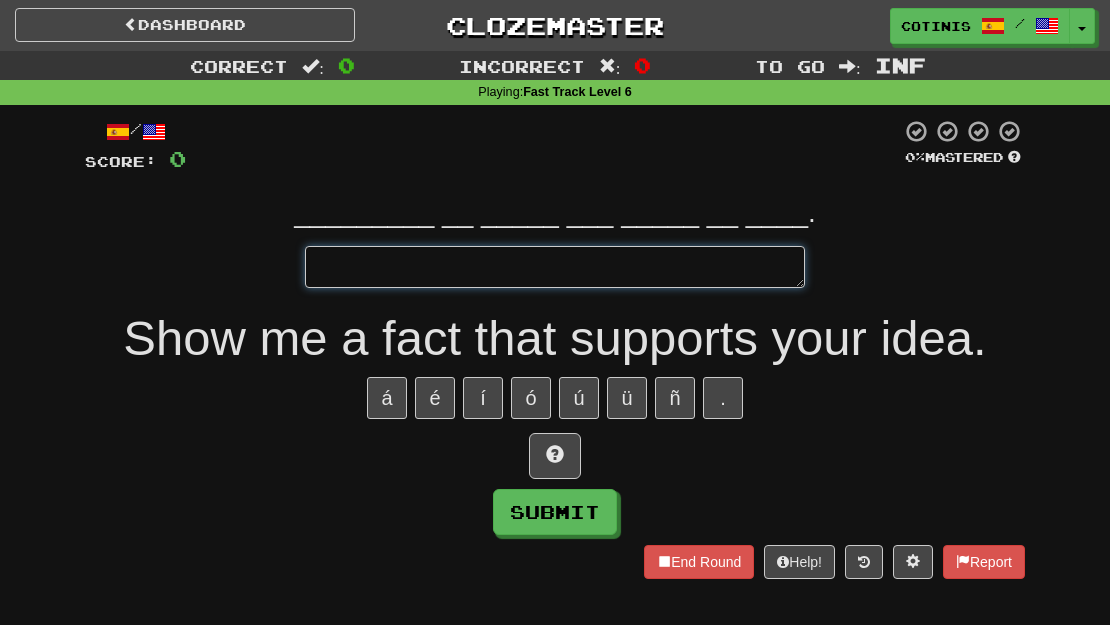 type on "*" 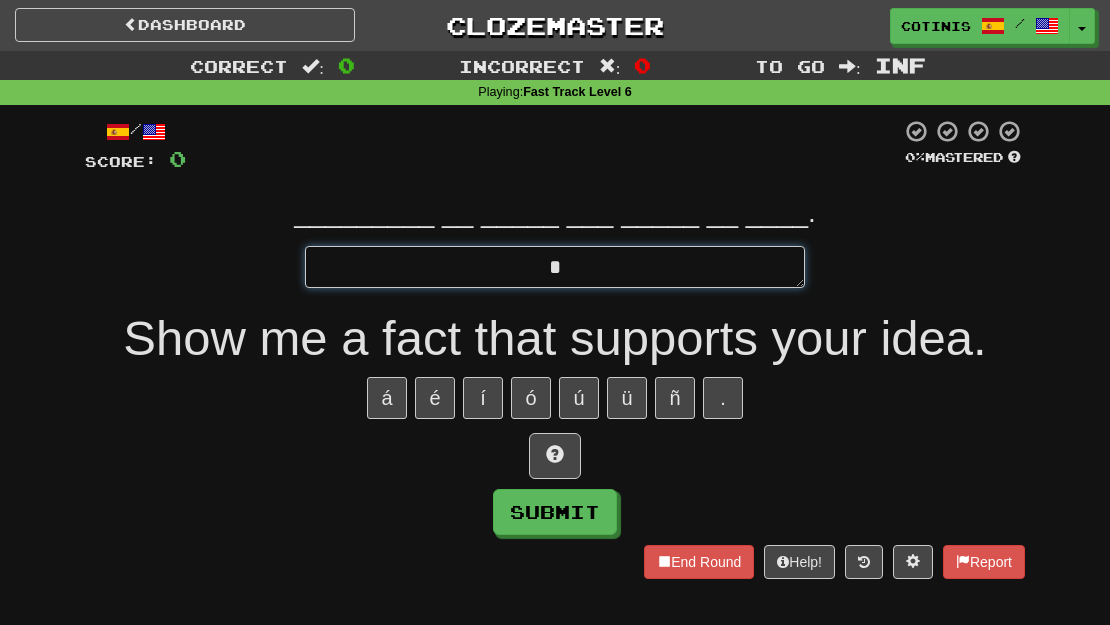 type on "*" 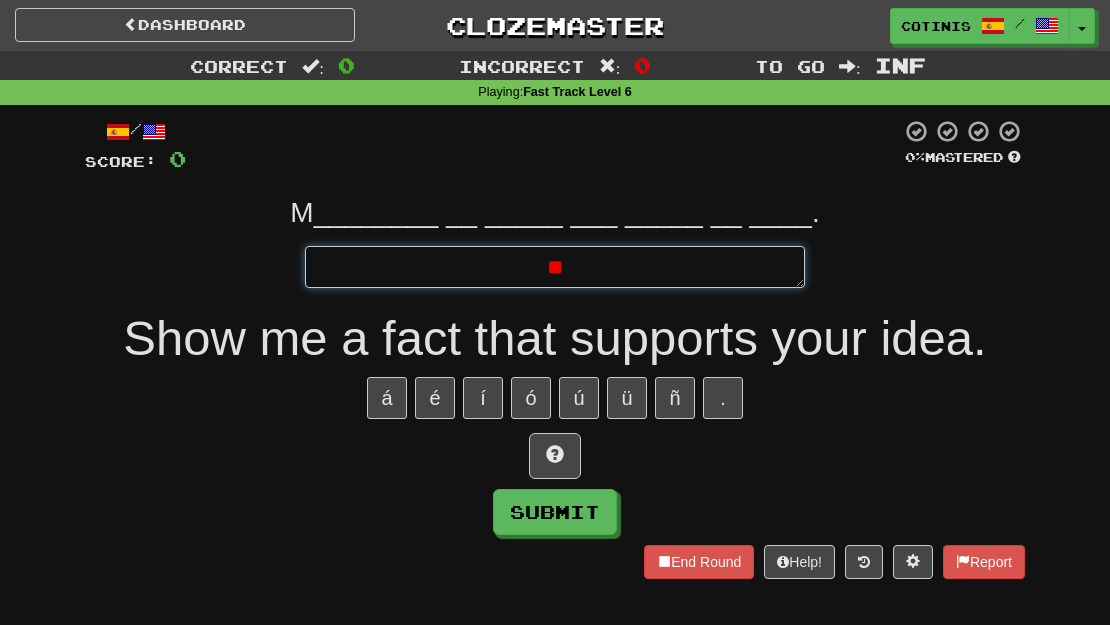 type on "*" 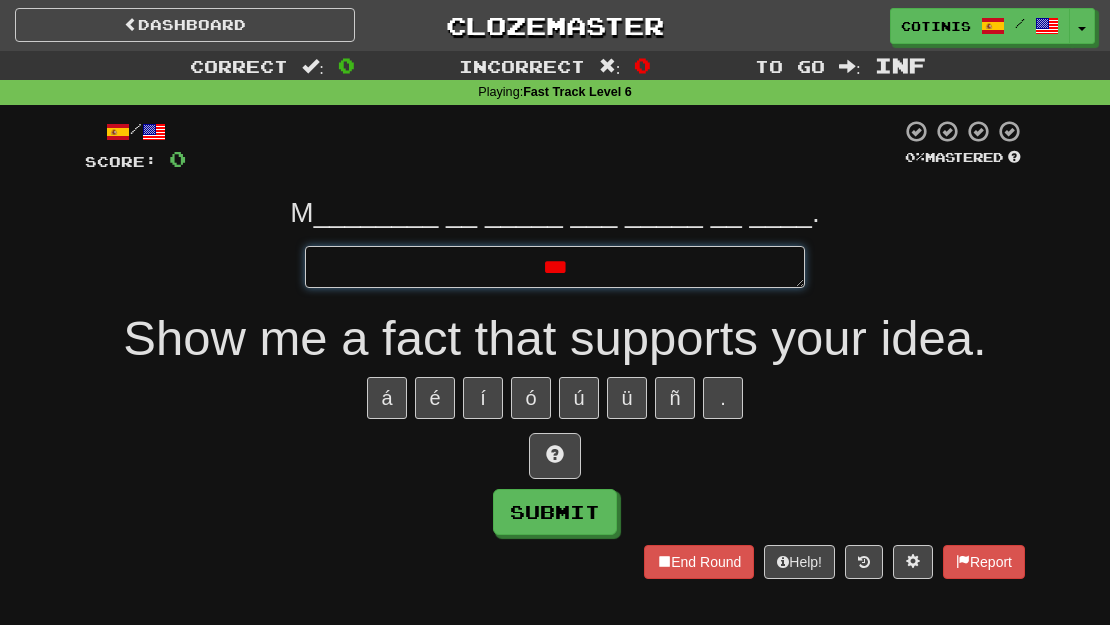 type on "*" 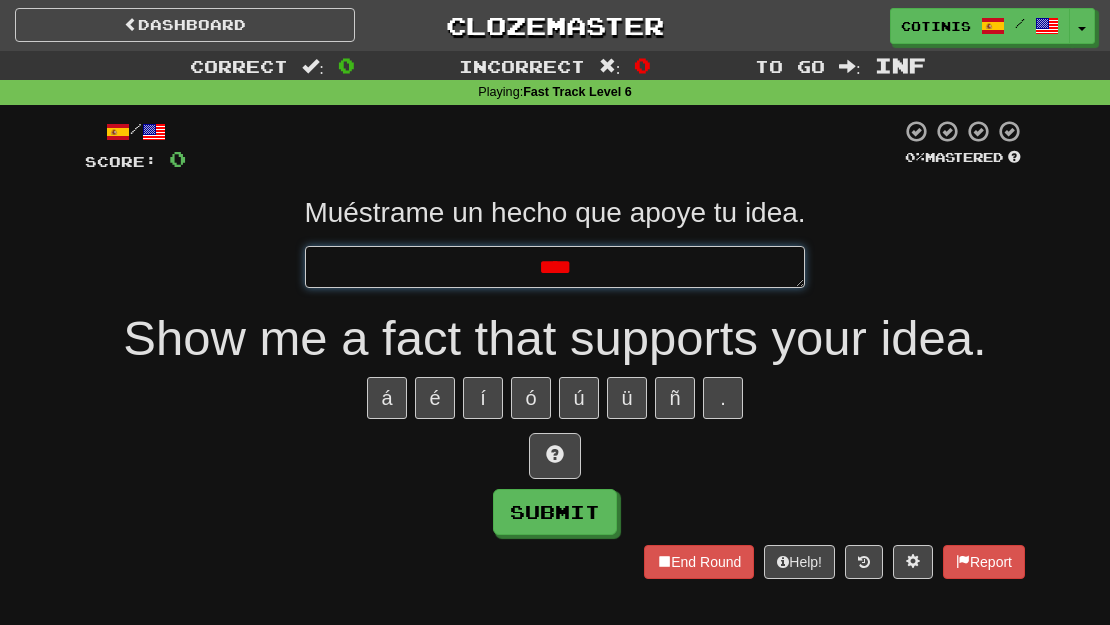 type on "*" 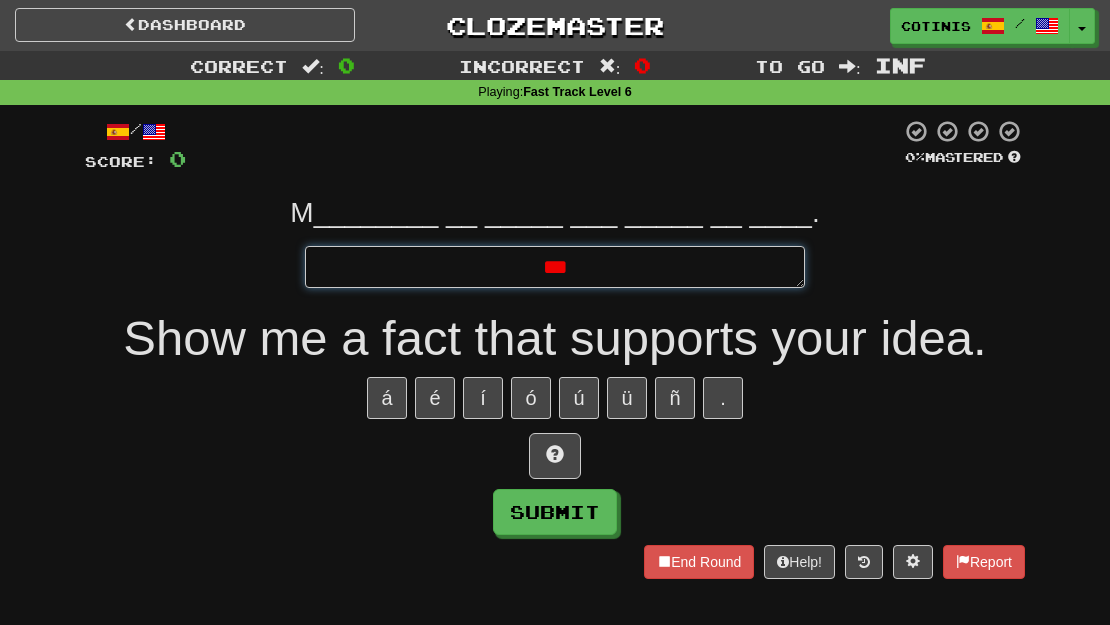 type on "*" 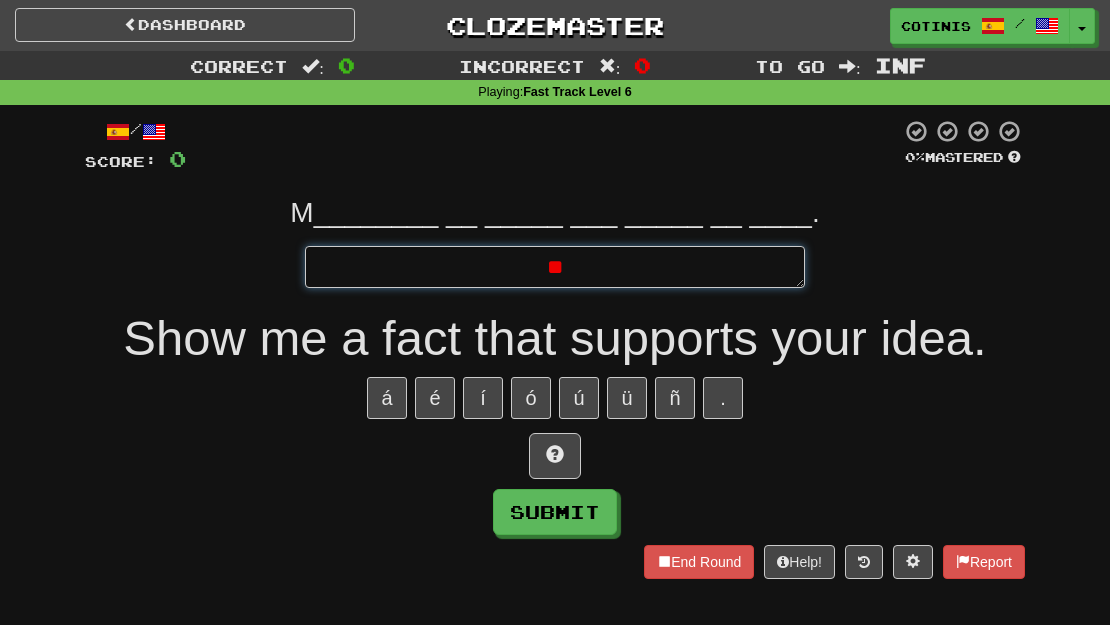 type on "*" 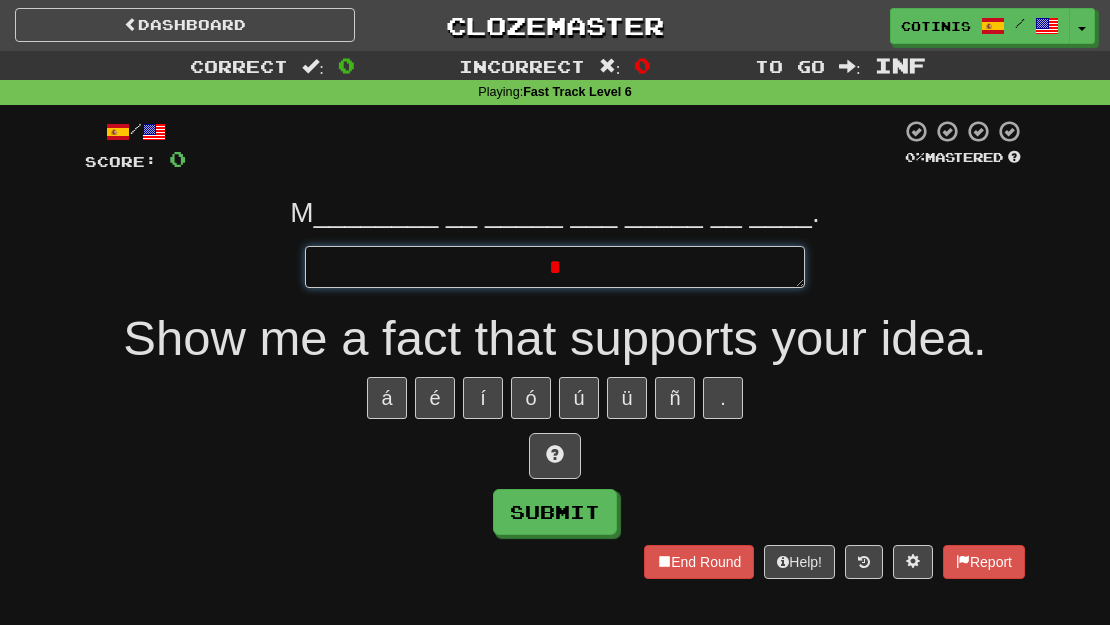 type on "*" 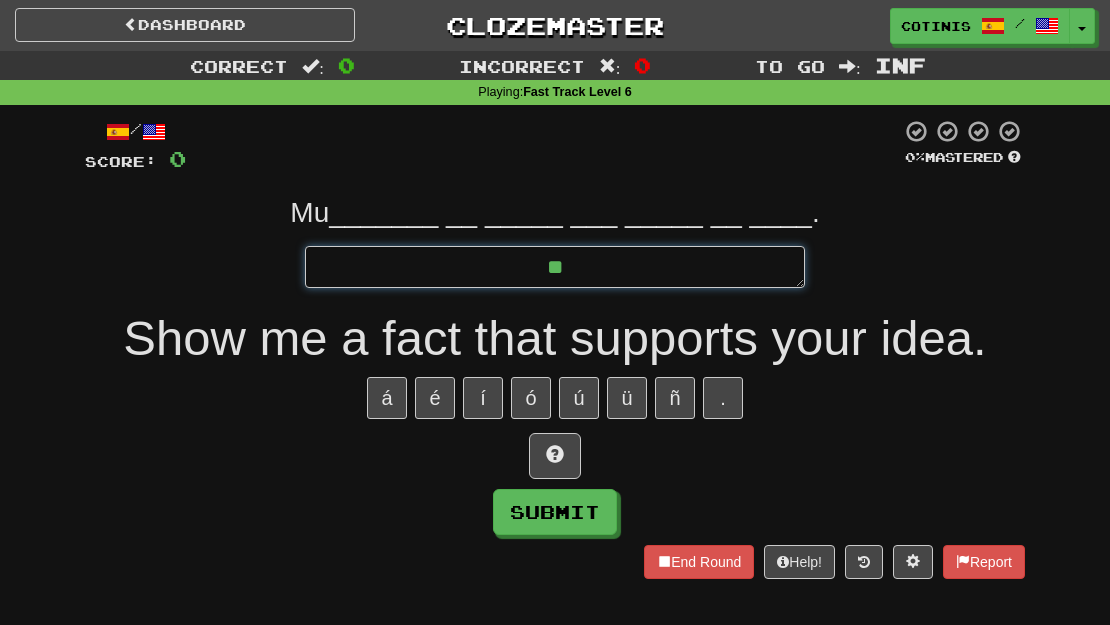 type on "*" 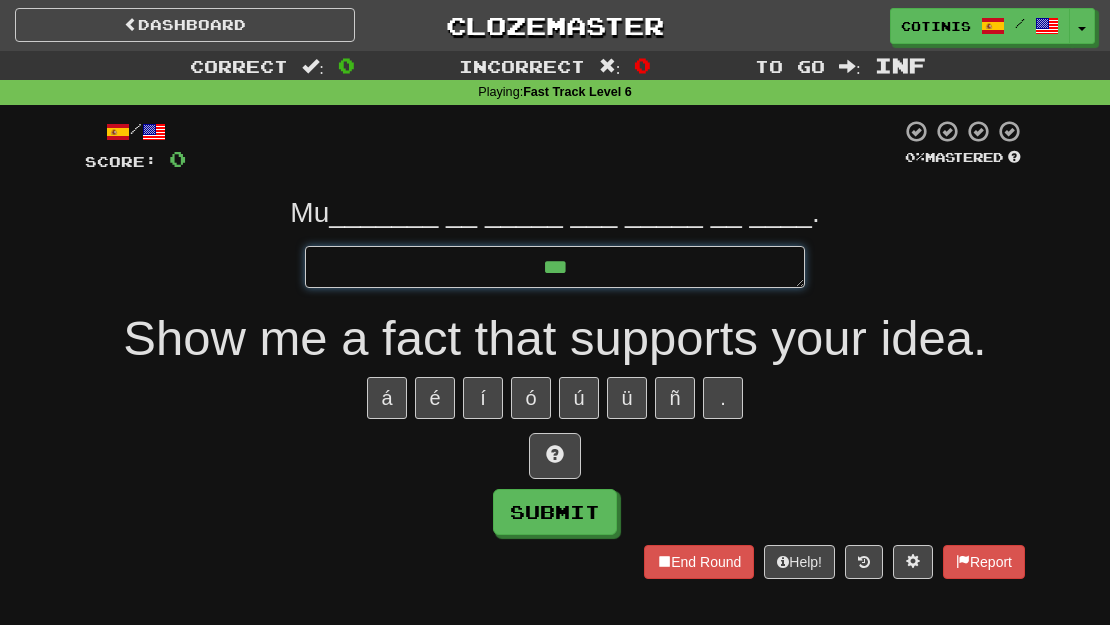 type on "*" 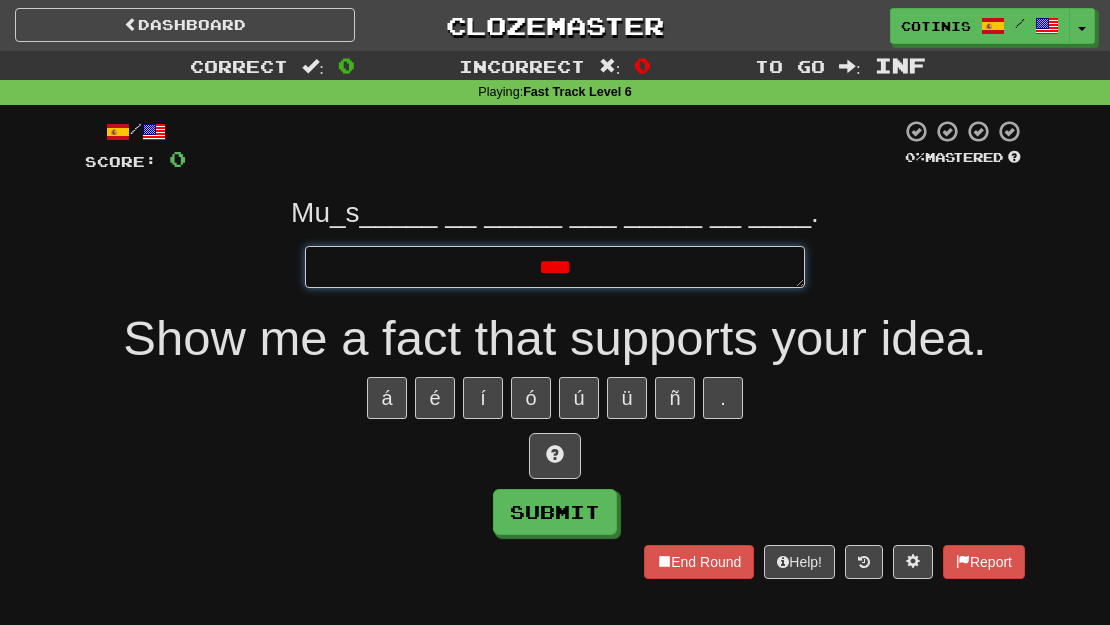 type on "*" 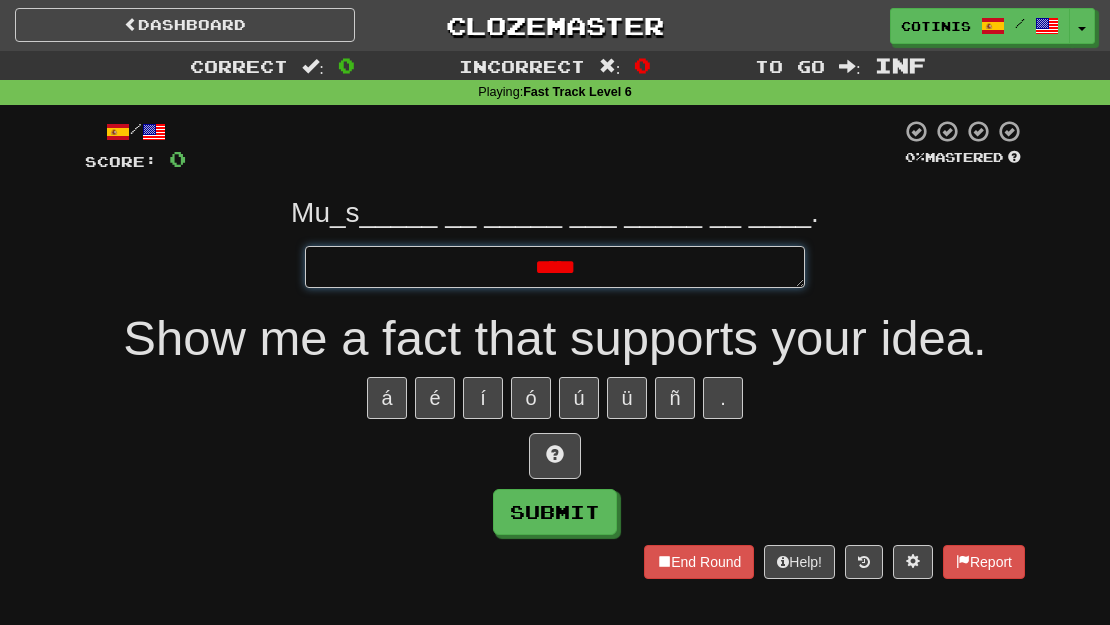 type on "*" 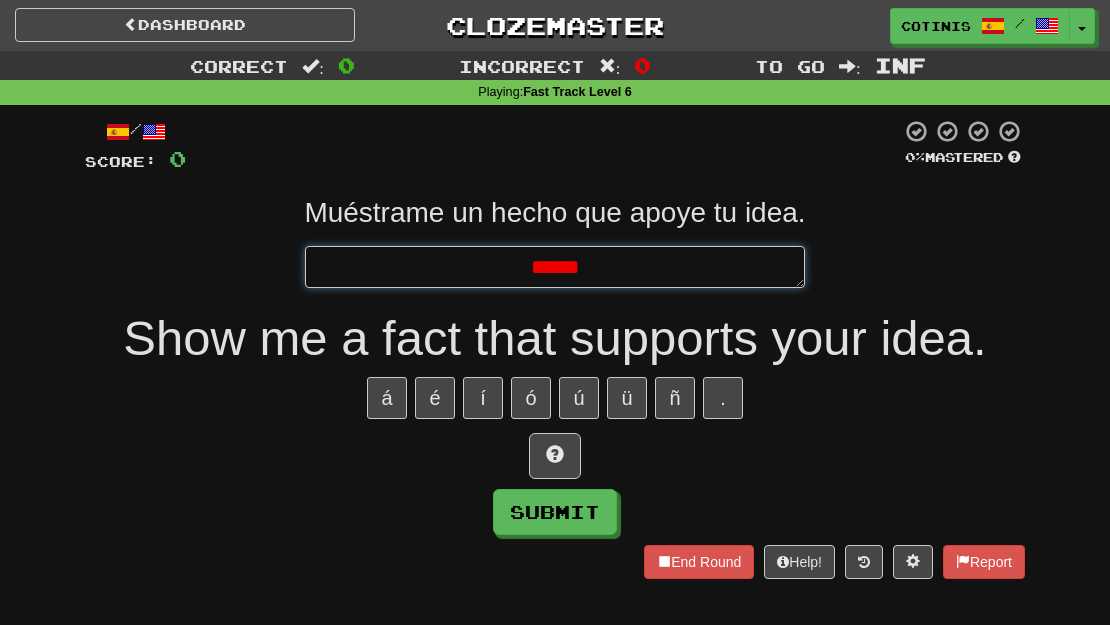 type on "*" 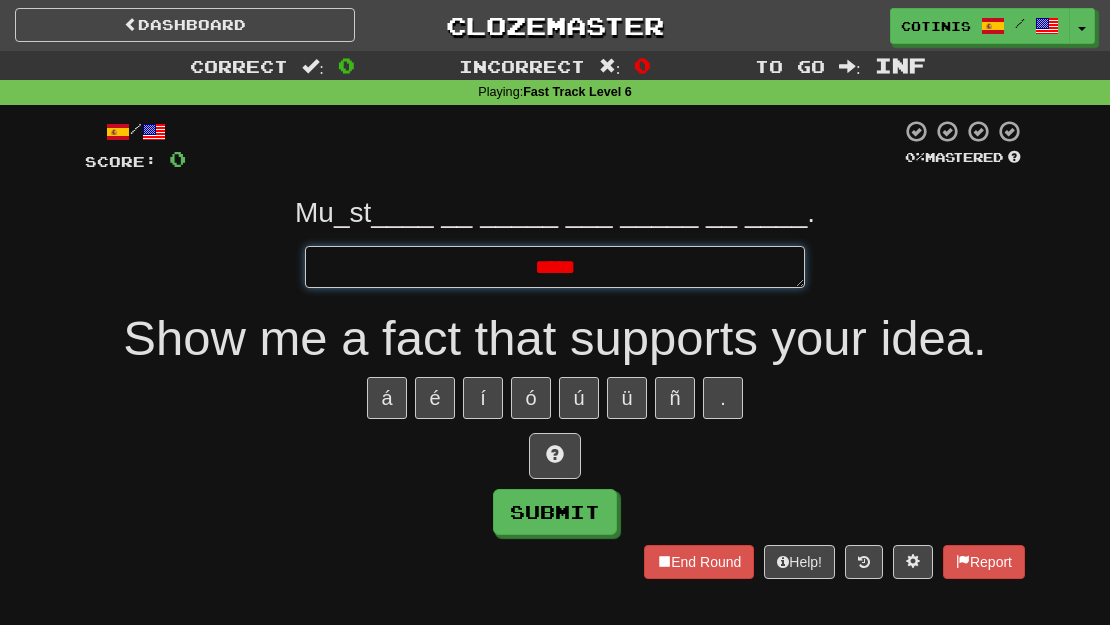 type on "*" 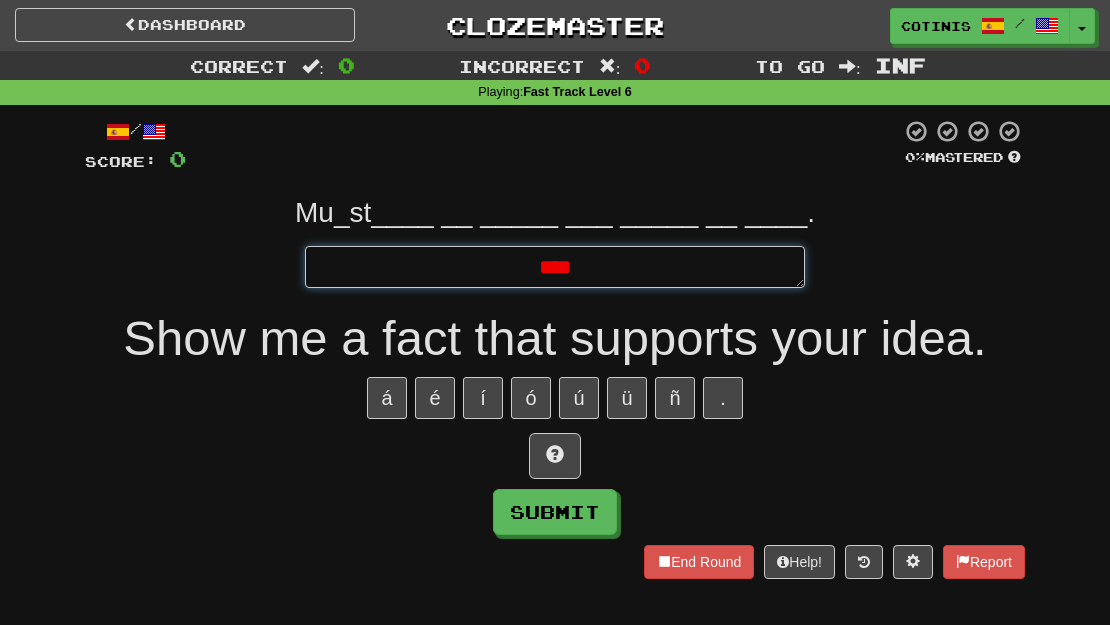 type on "*" 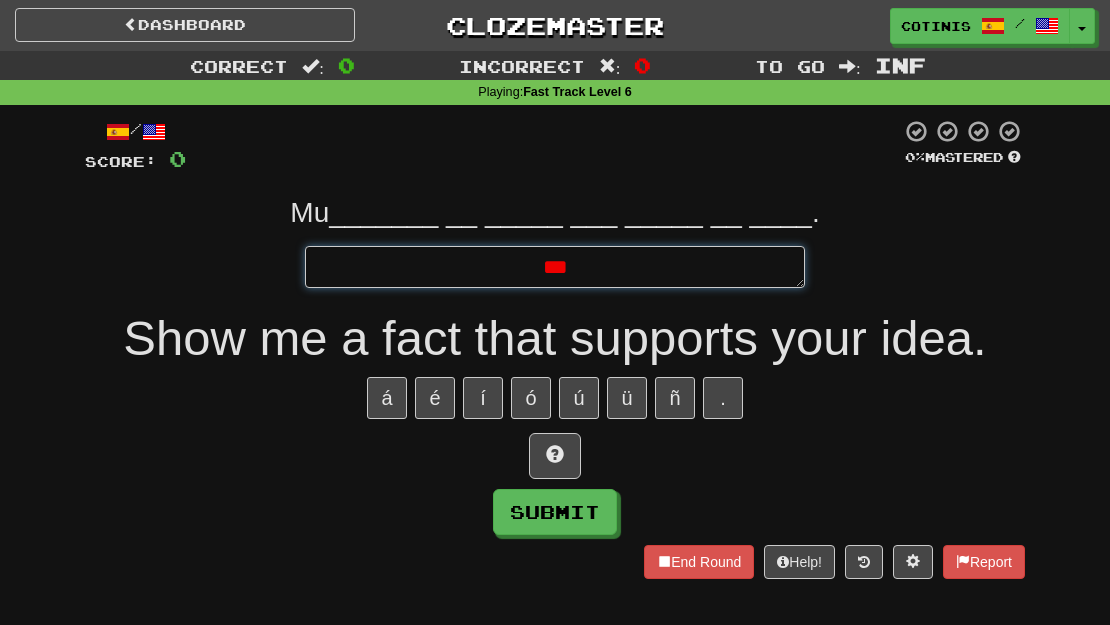 type on "*" 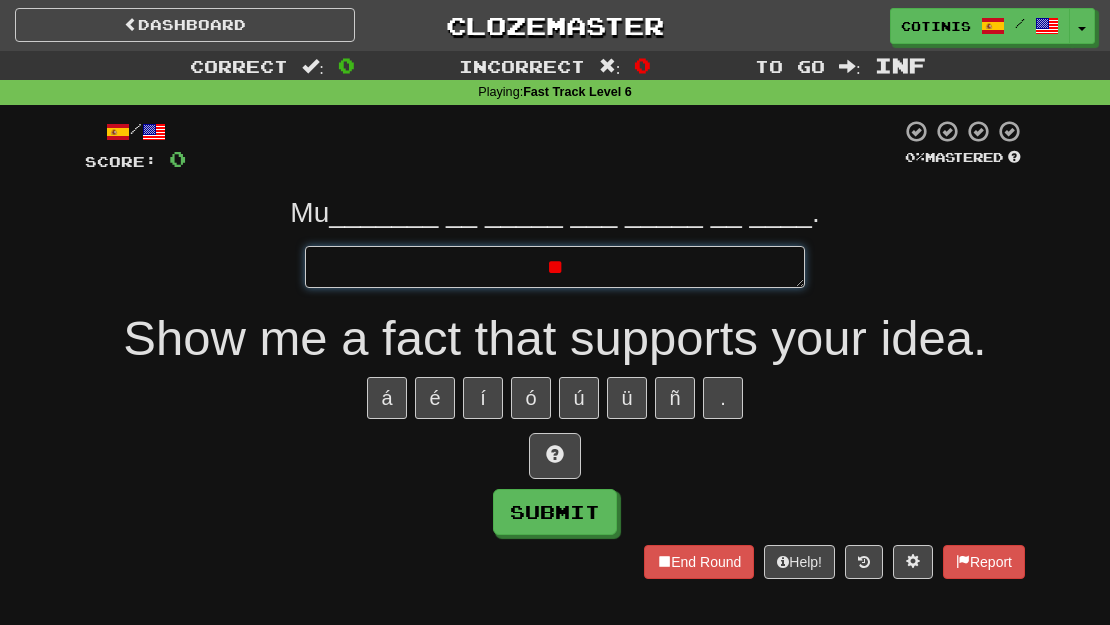 type on "*" 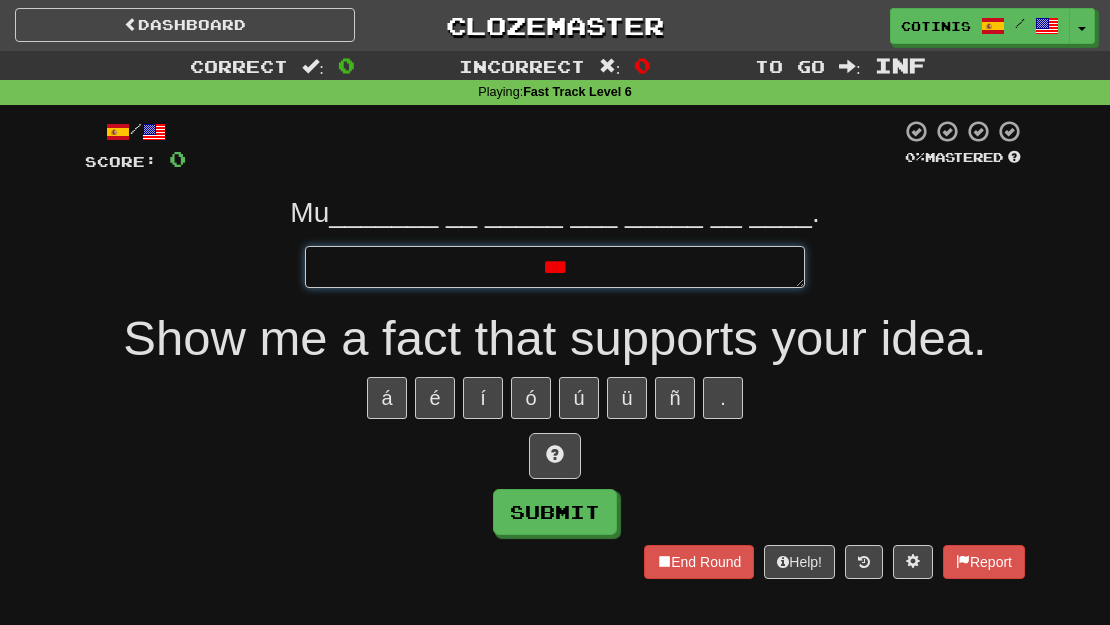 type on "*" 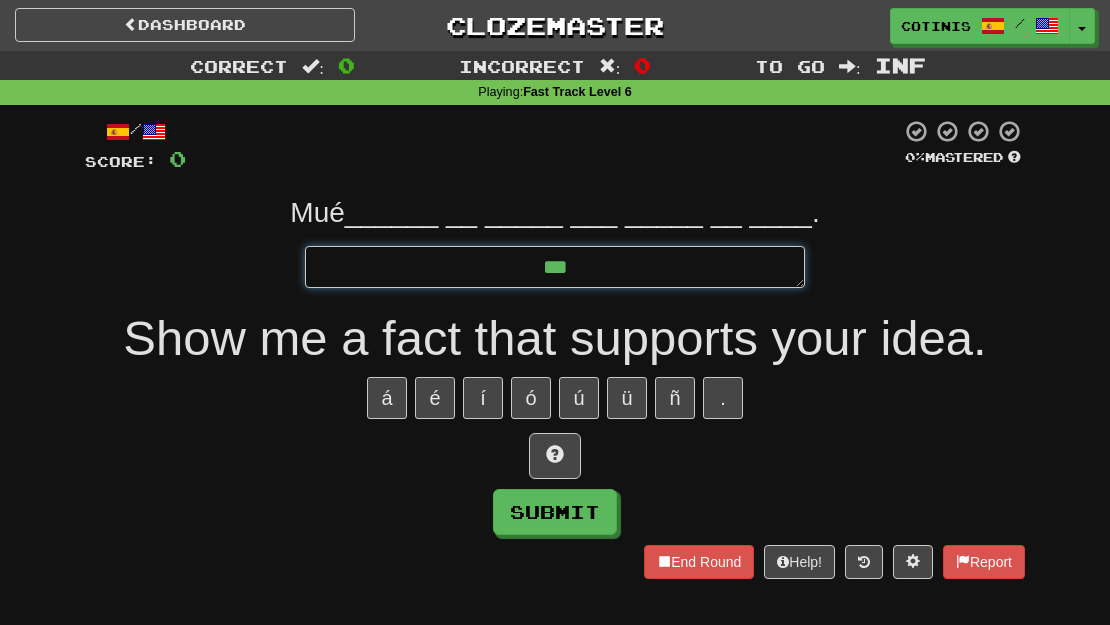 type on "*" 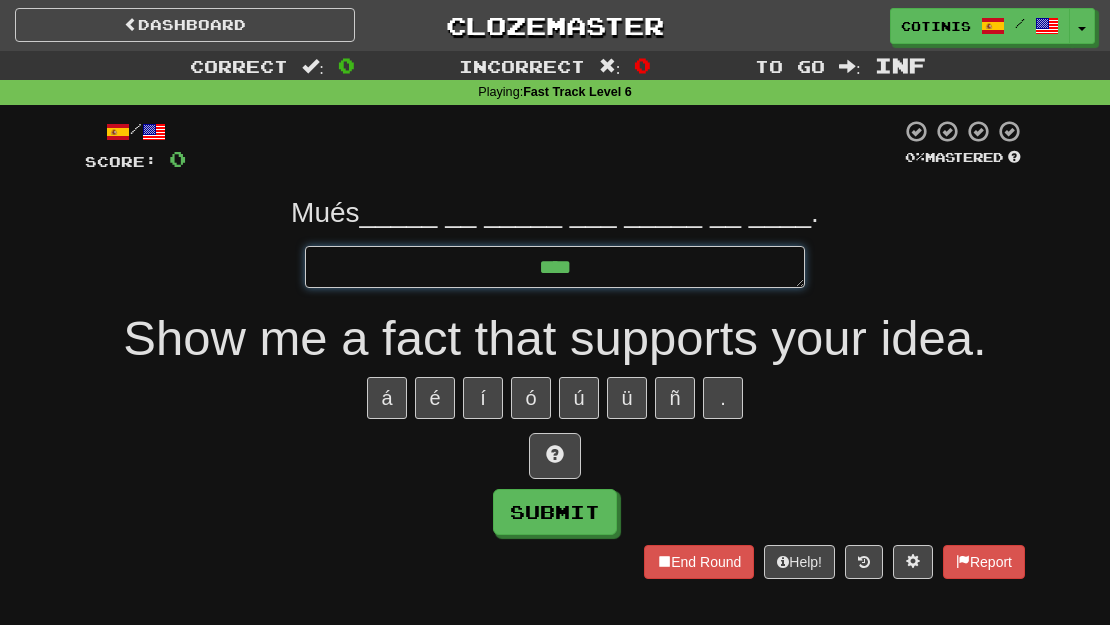 type on "*" 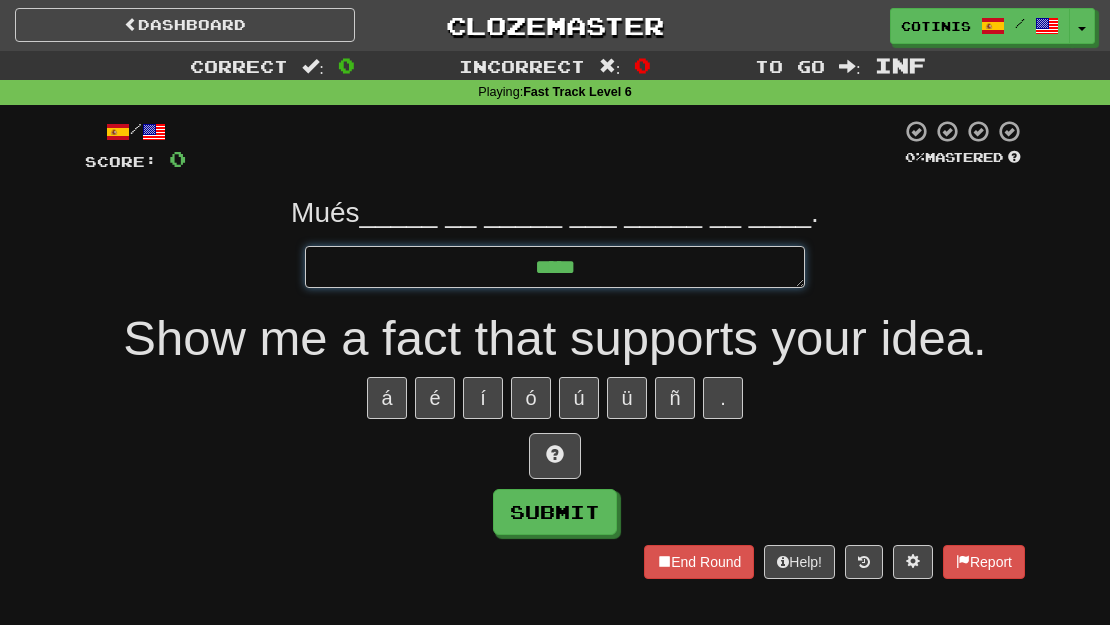 type on "*" 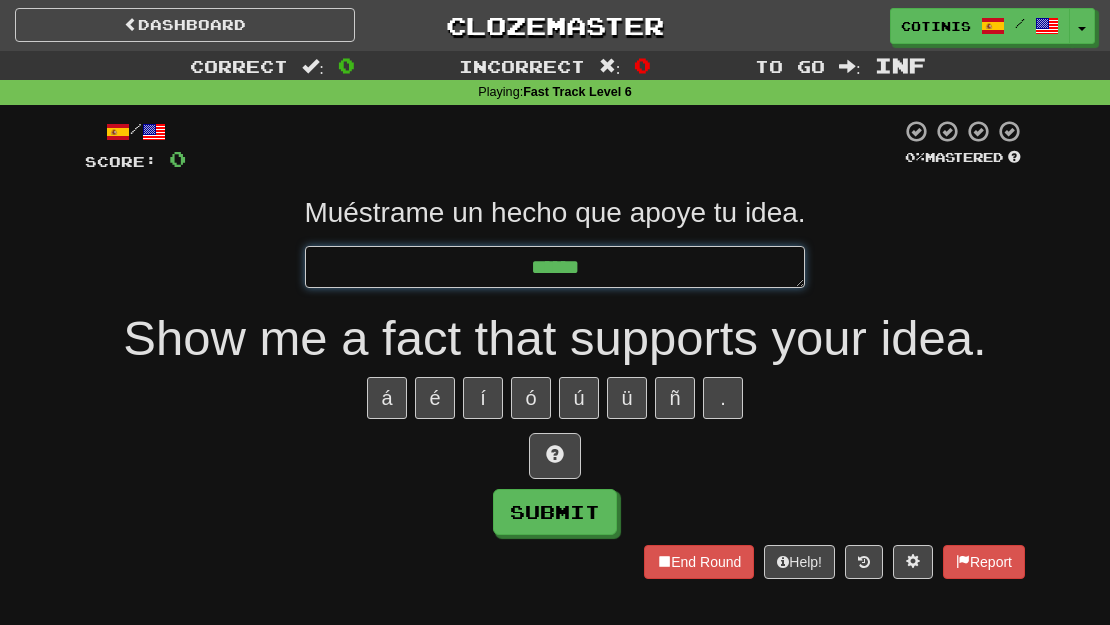 type on "*" 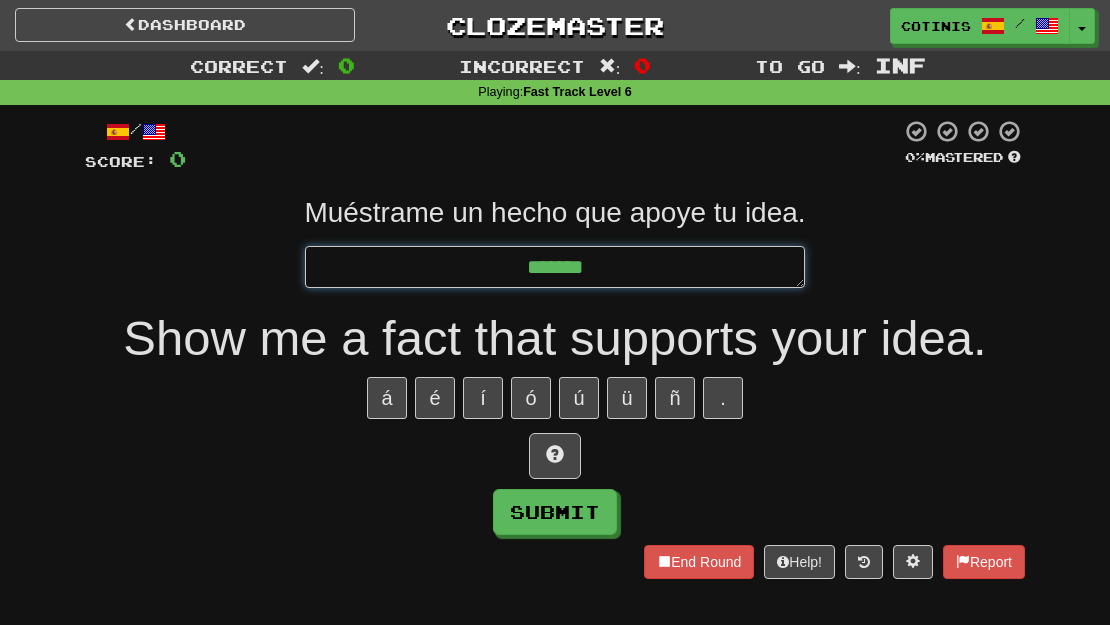 type on "*" 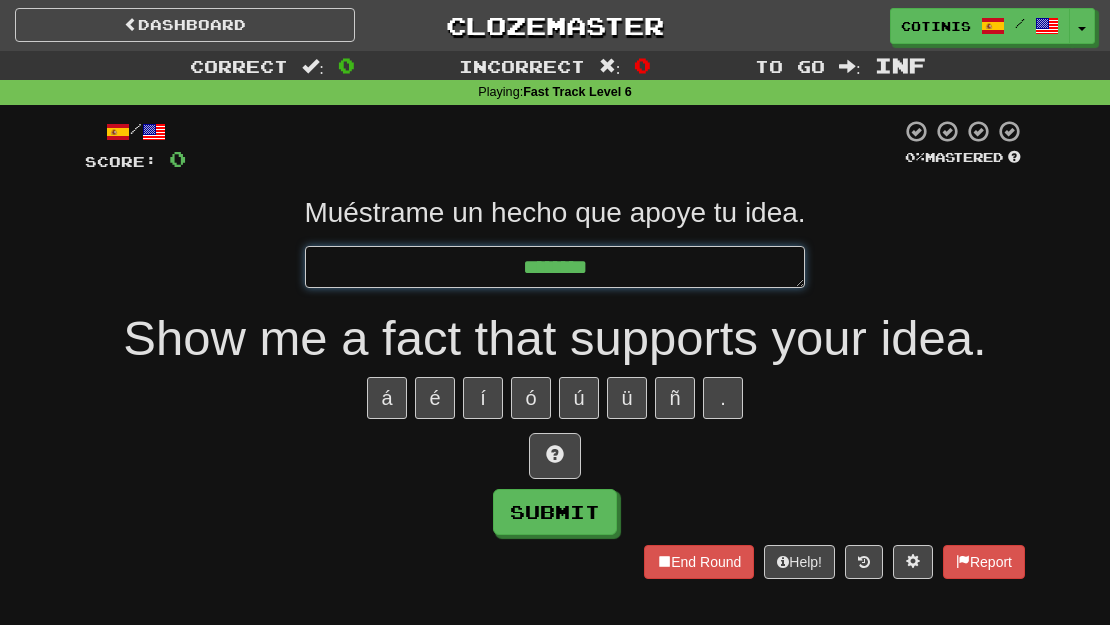 type on "*" 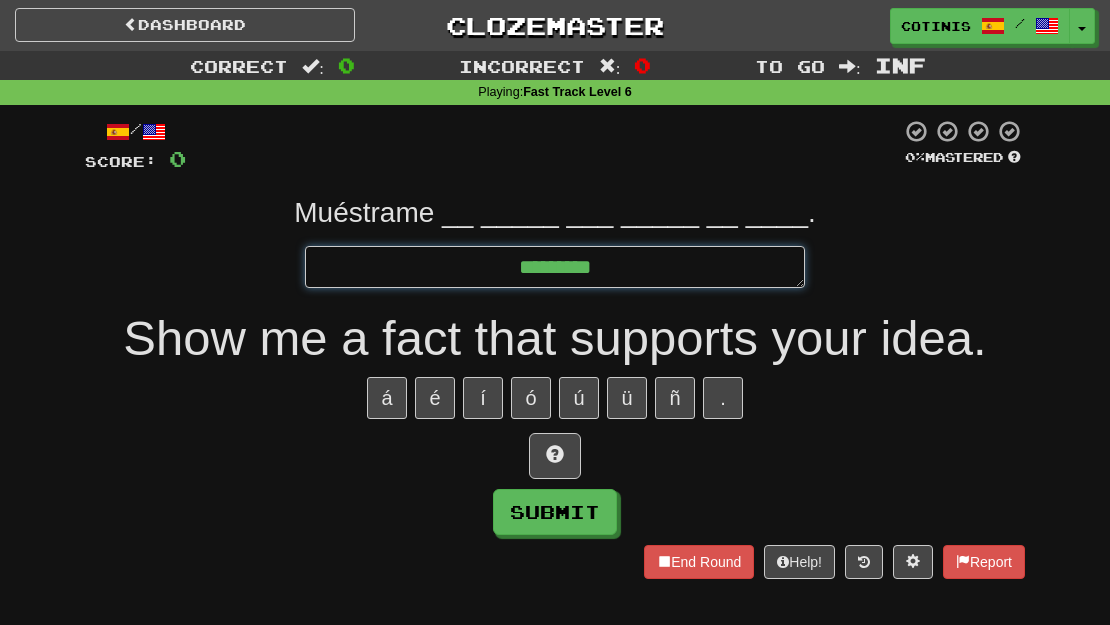 type on "*" 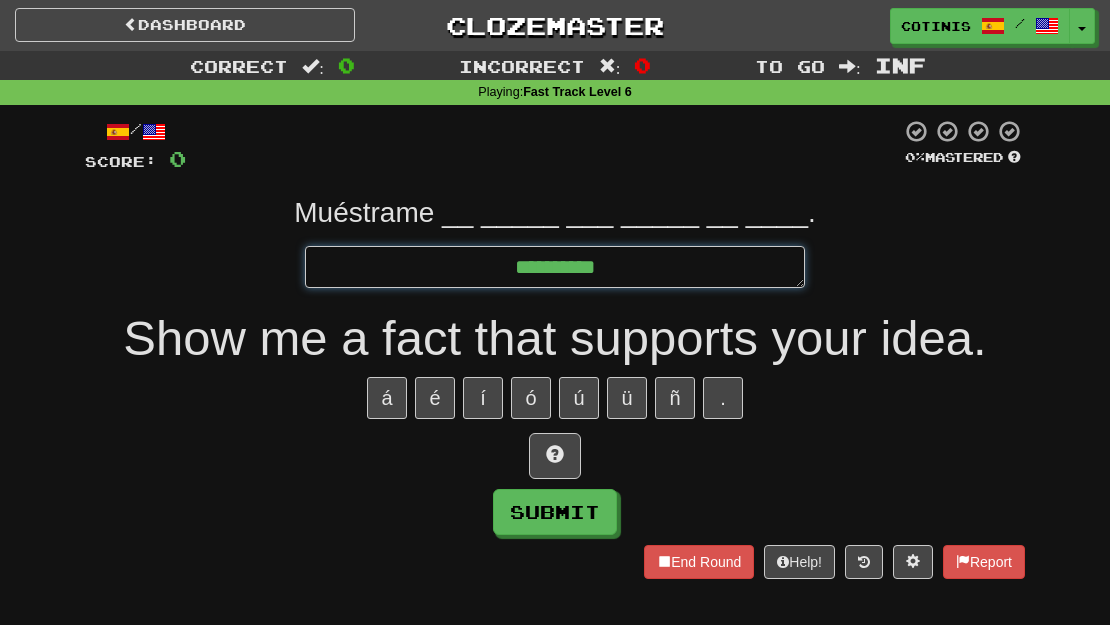 type on "*" 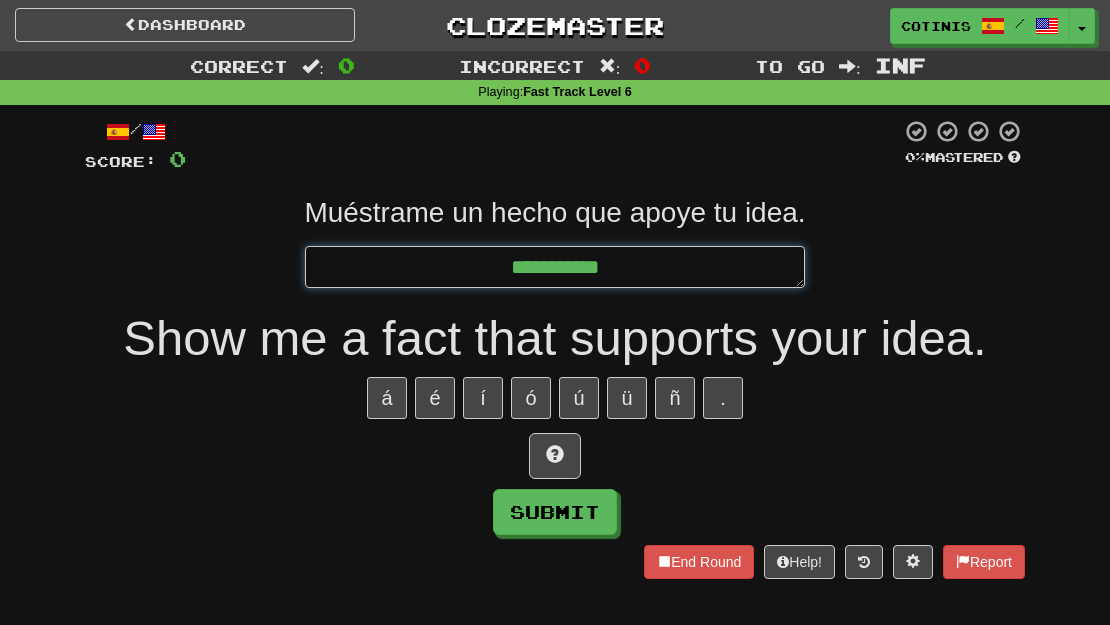 type on "*" 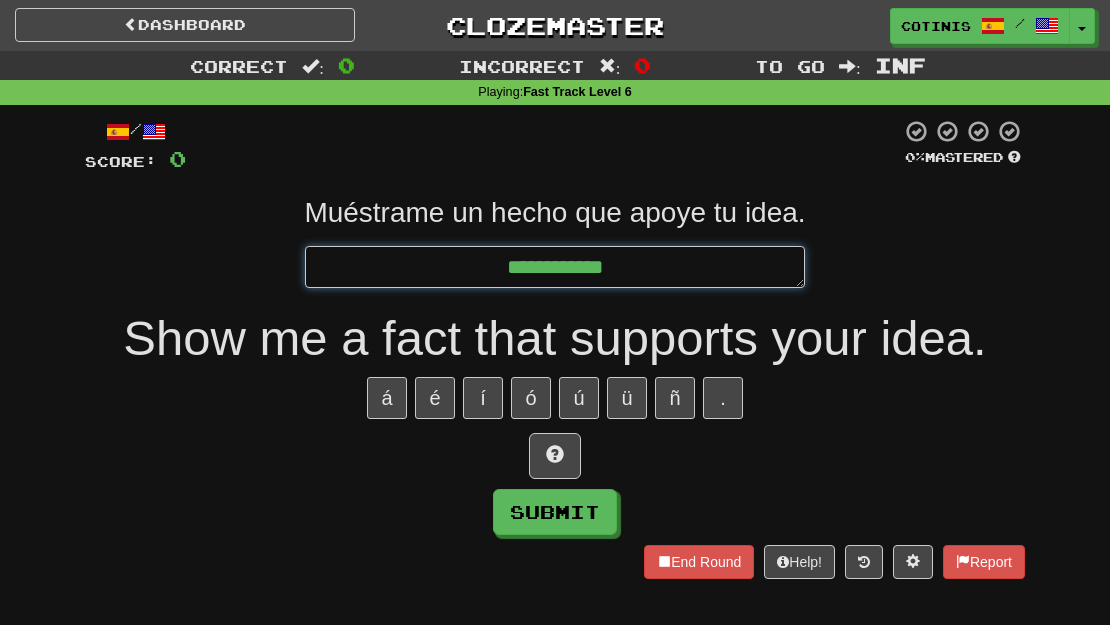 type on "*" 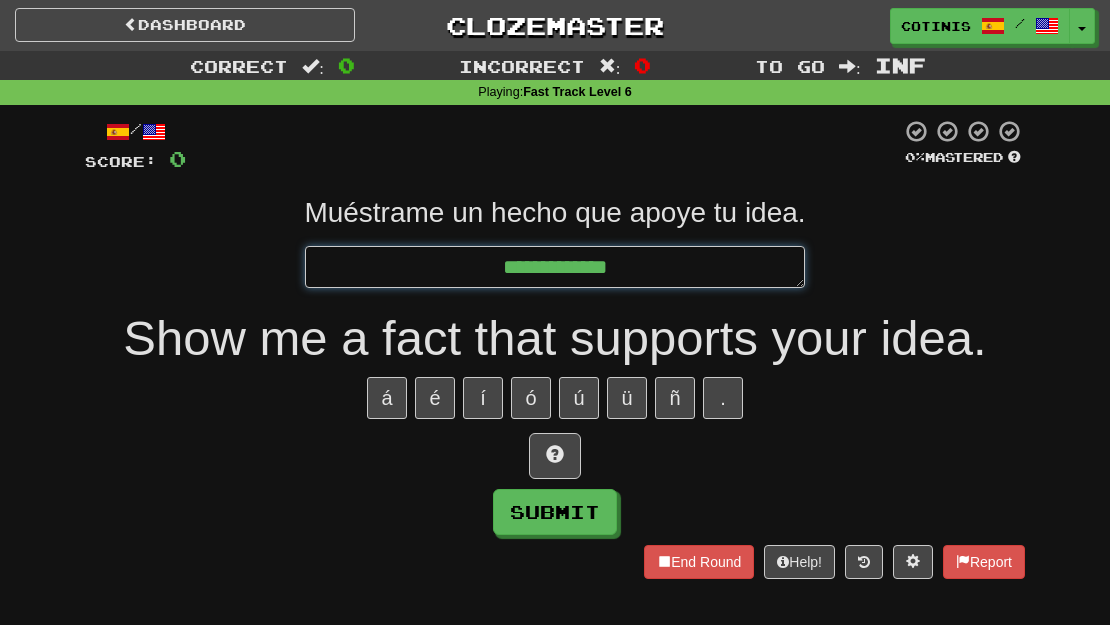 type on "*" 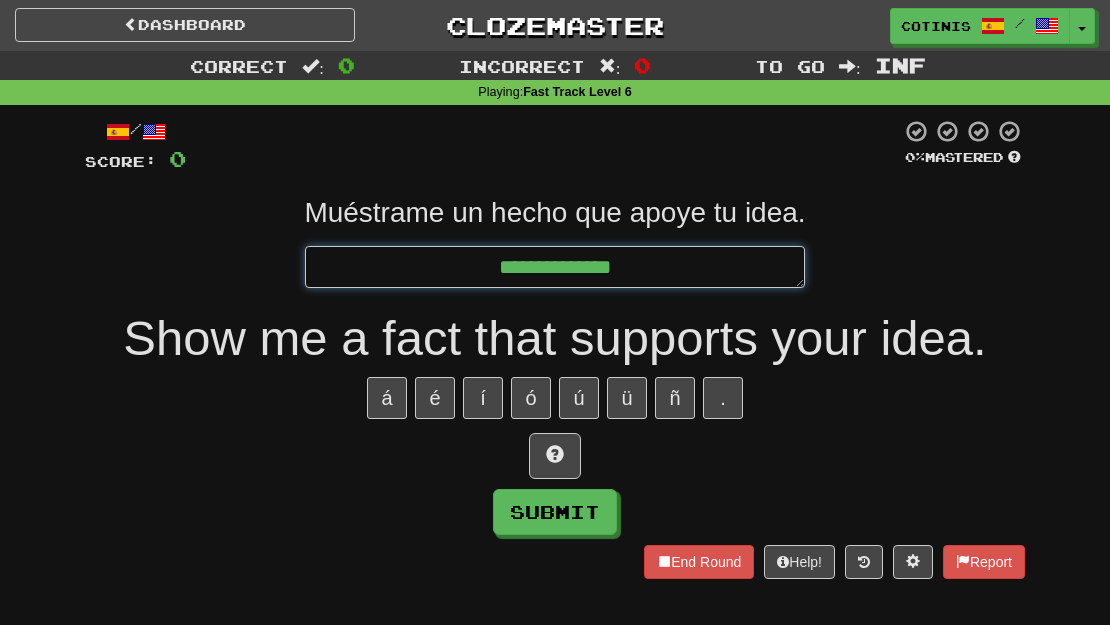 type on "*" 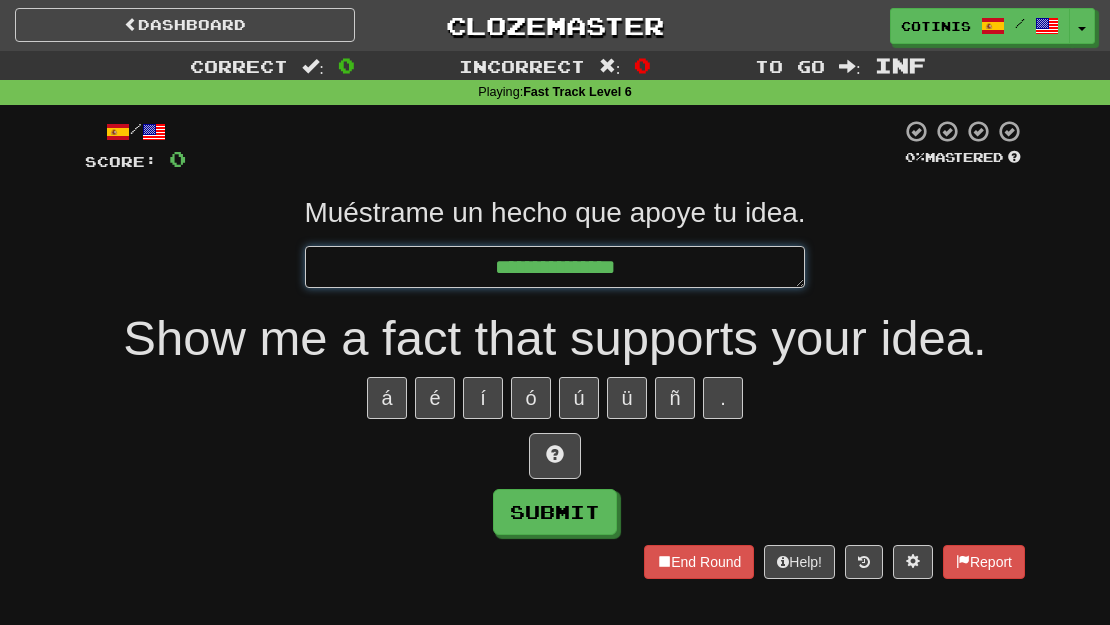 type on "*" 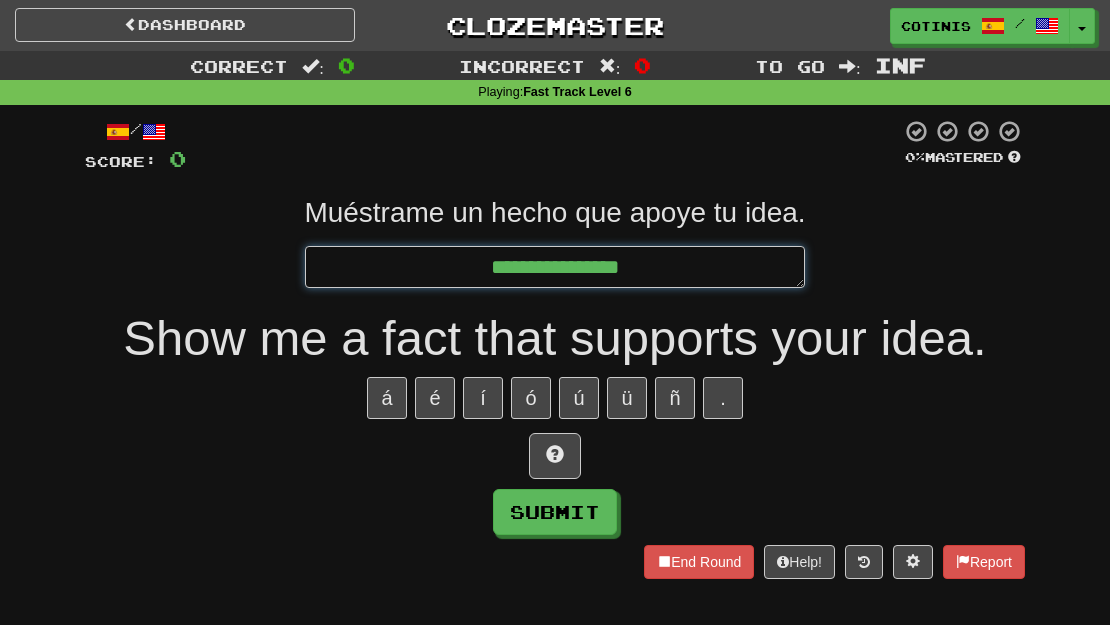 type on "*" 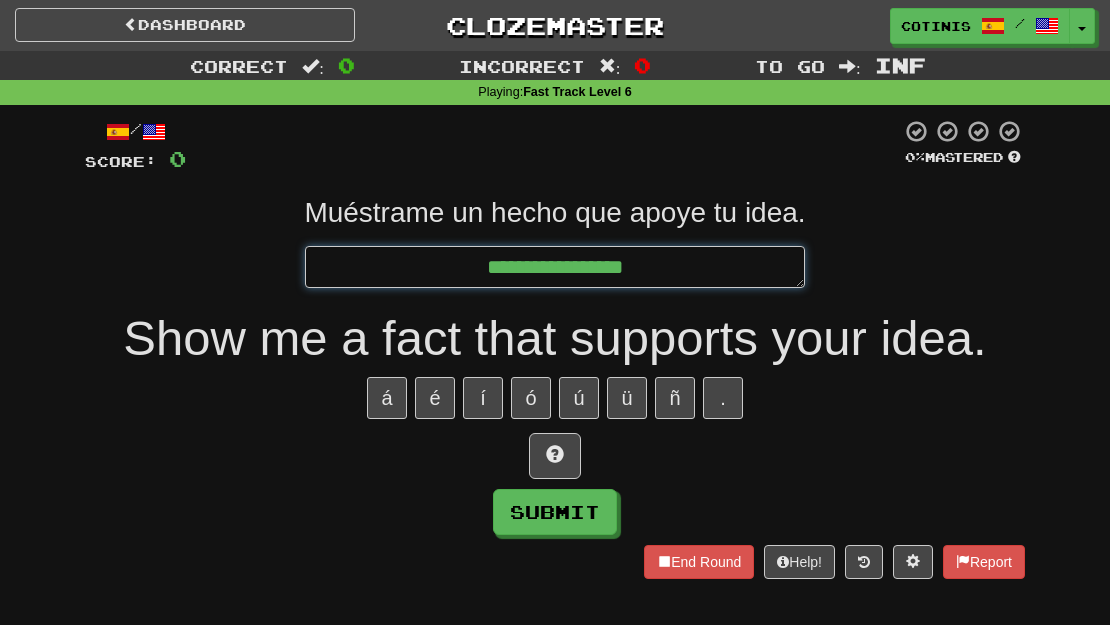 type on "*" 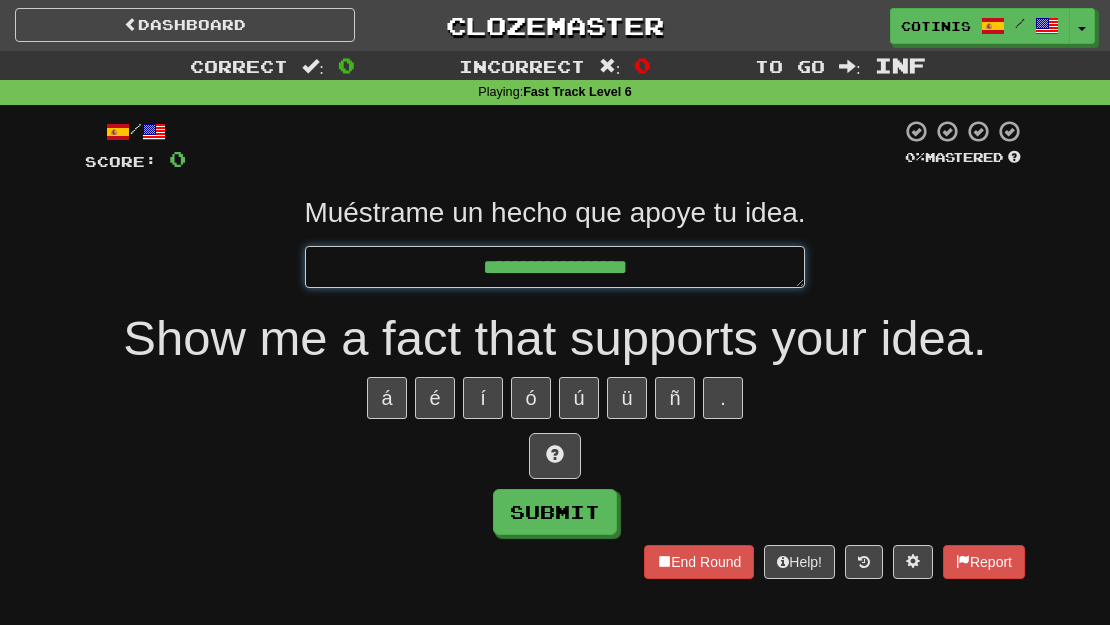 type on "*" 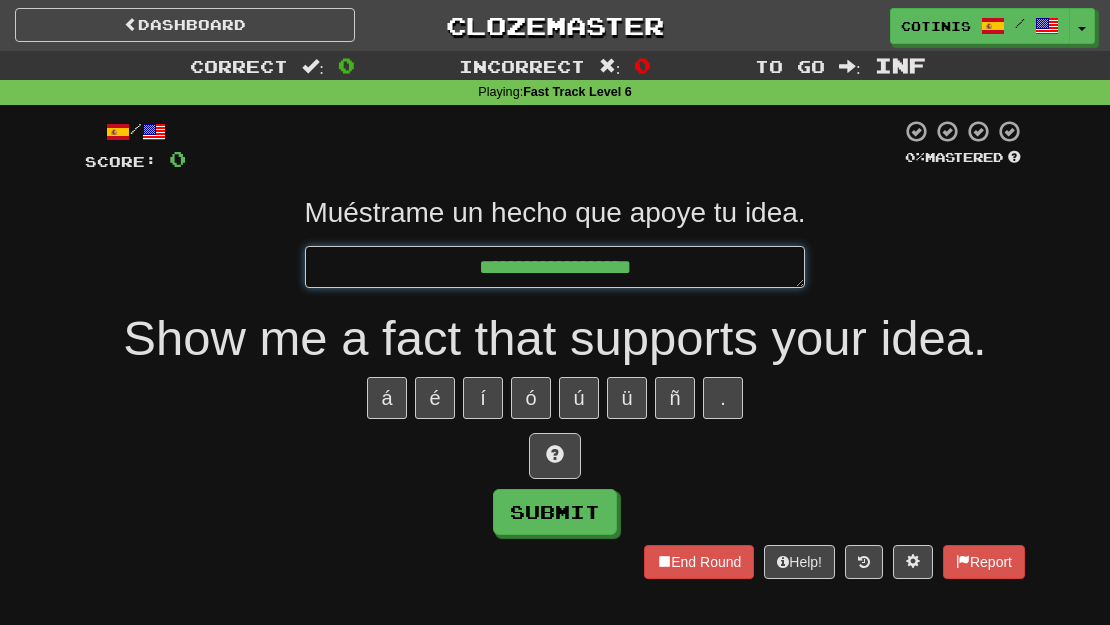 type on "*" 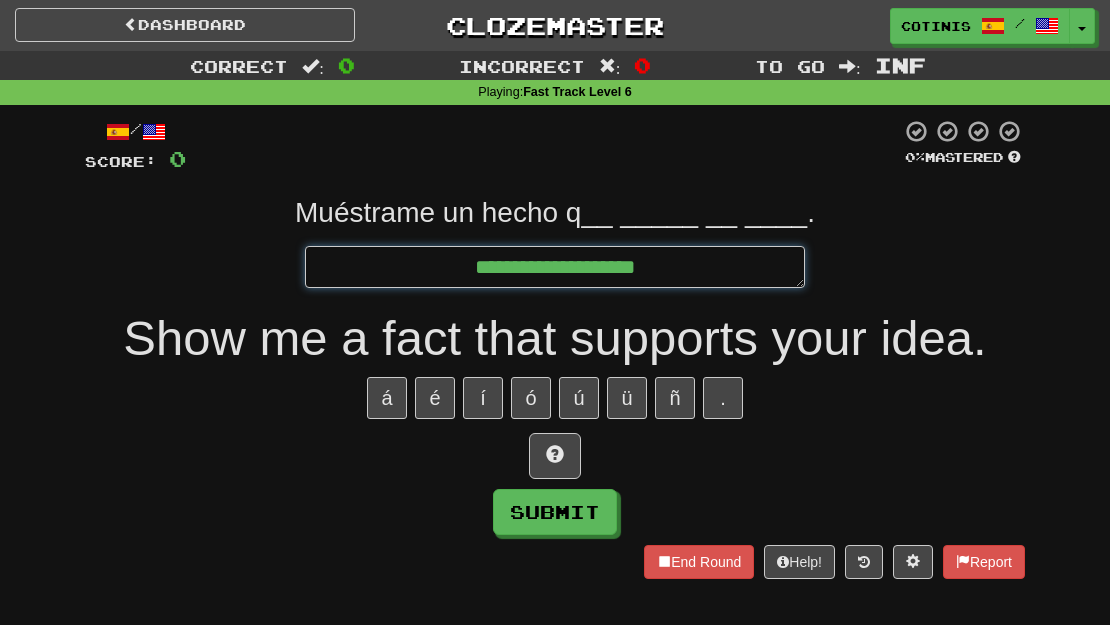 type on "*" 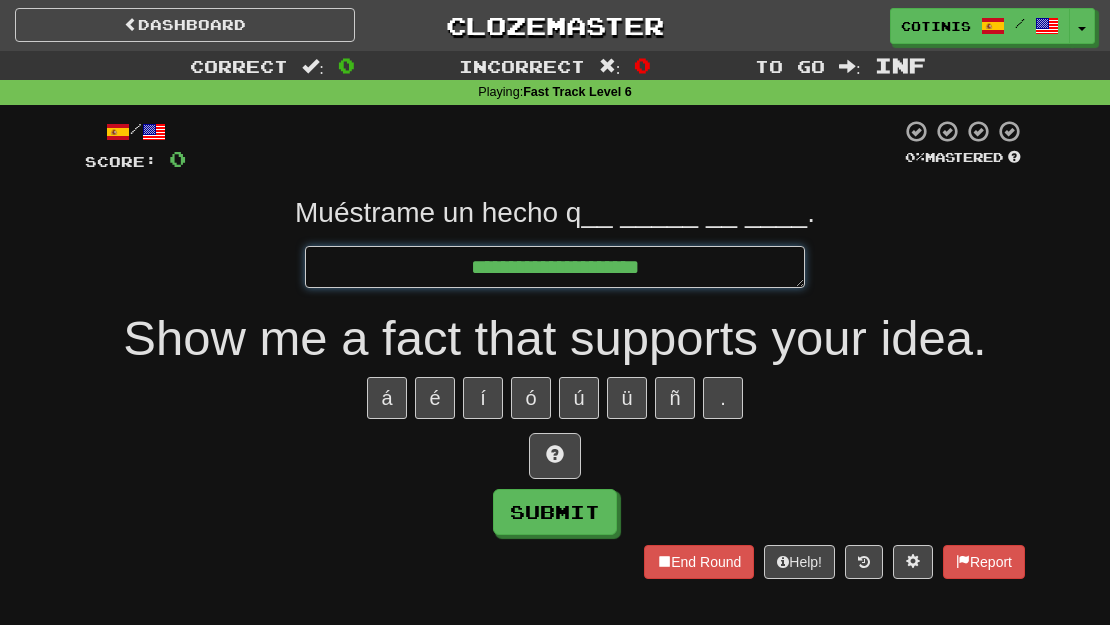 type on "**********" 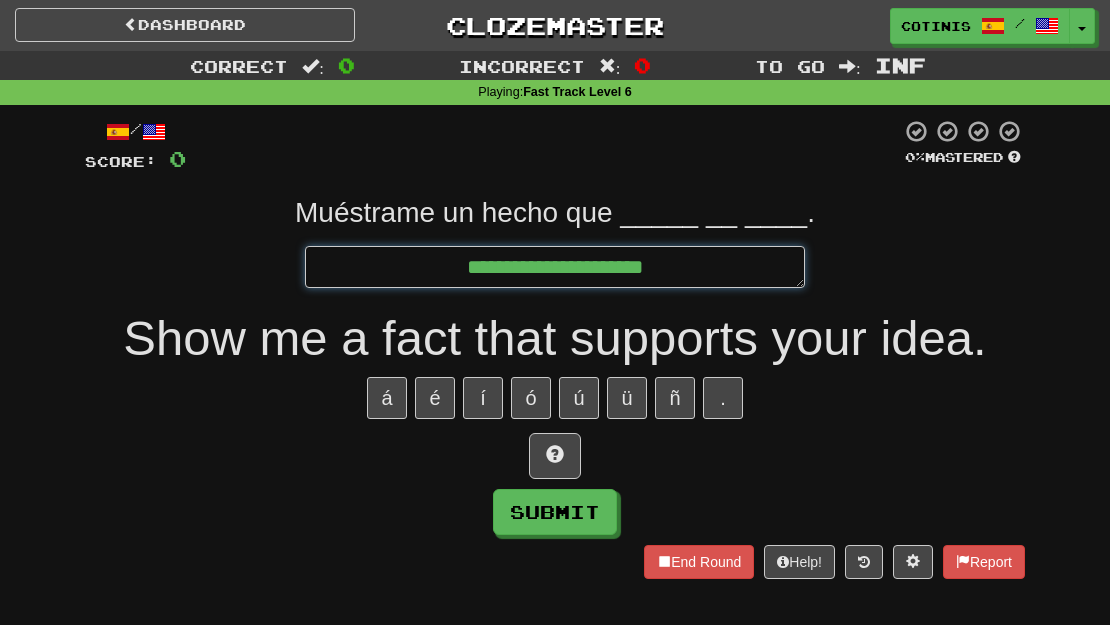 type on "*" 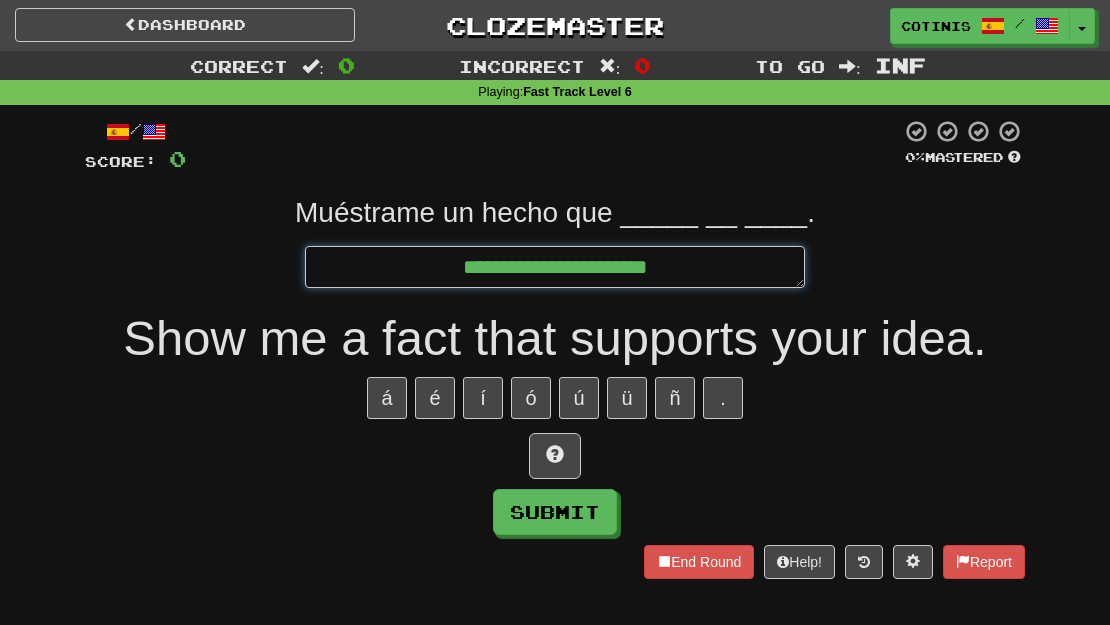 type on "*" 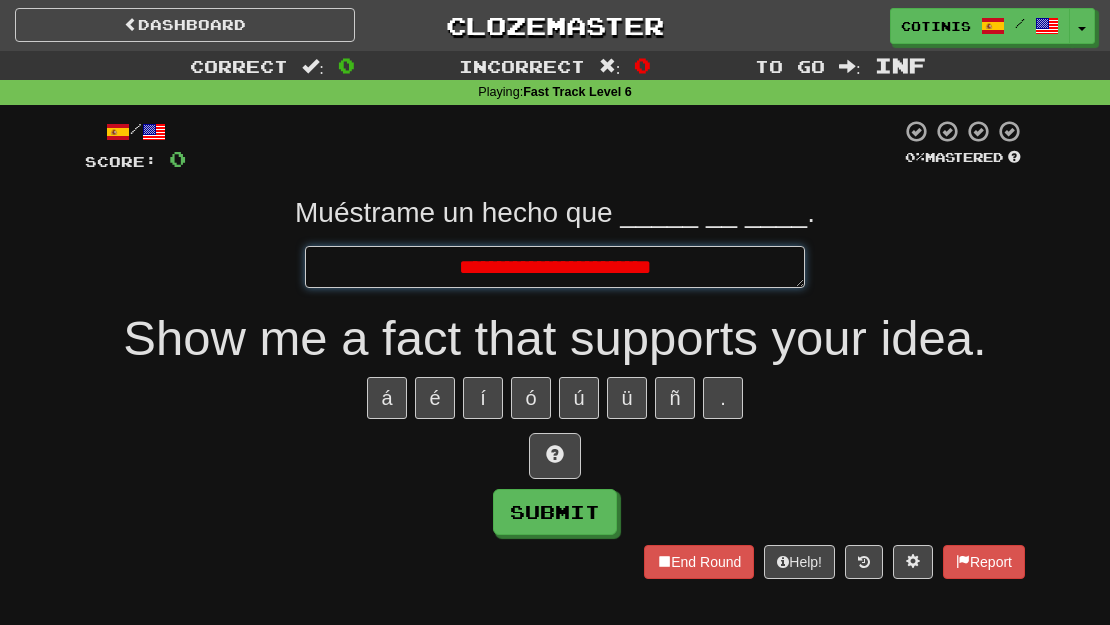 type on "*" 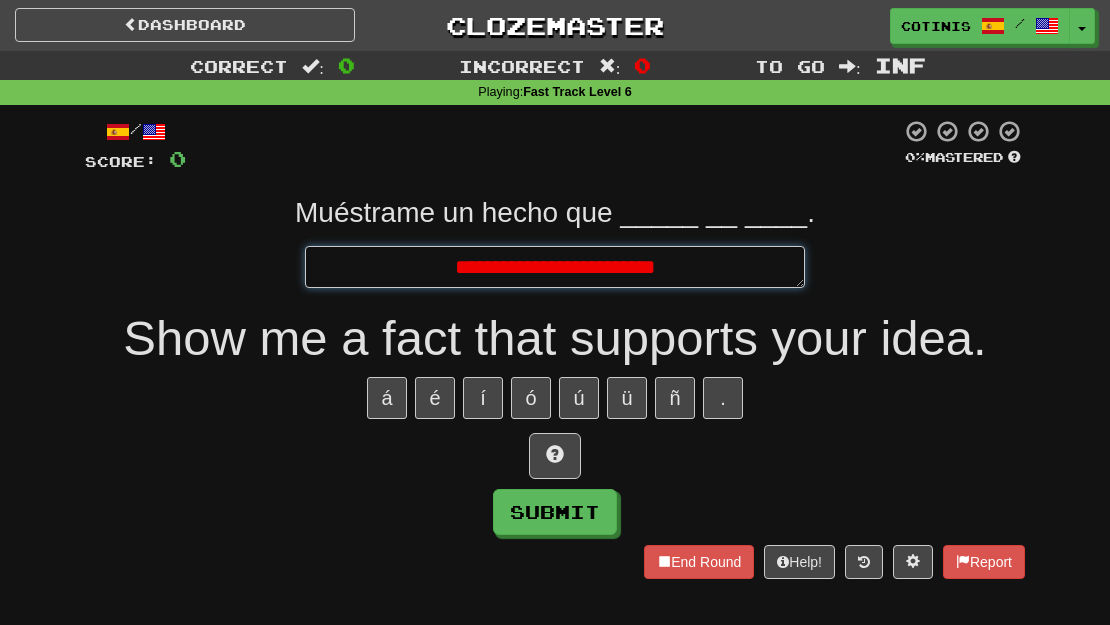 type on "*" 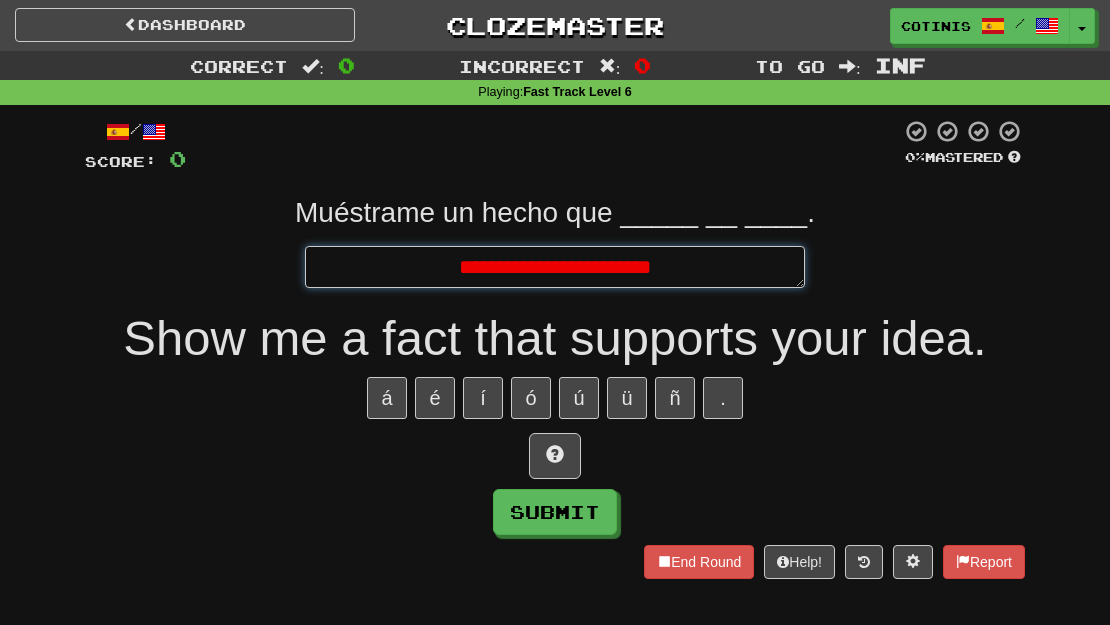 type on "*" 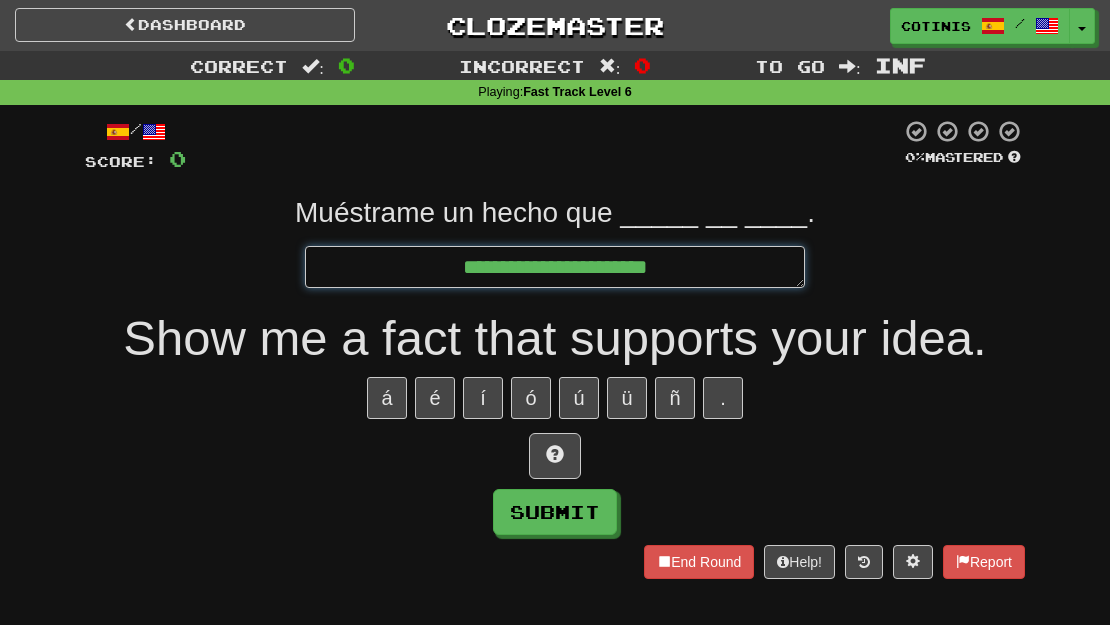 type on "*" 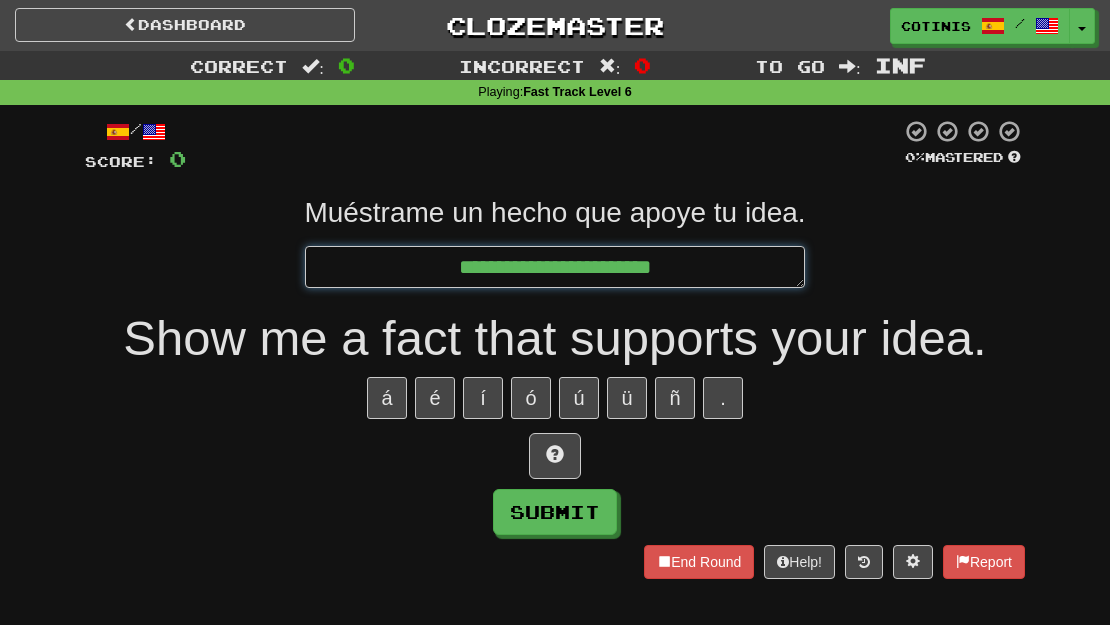 type on "*" 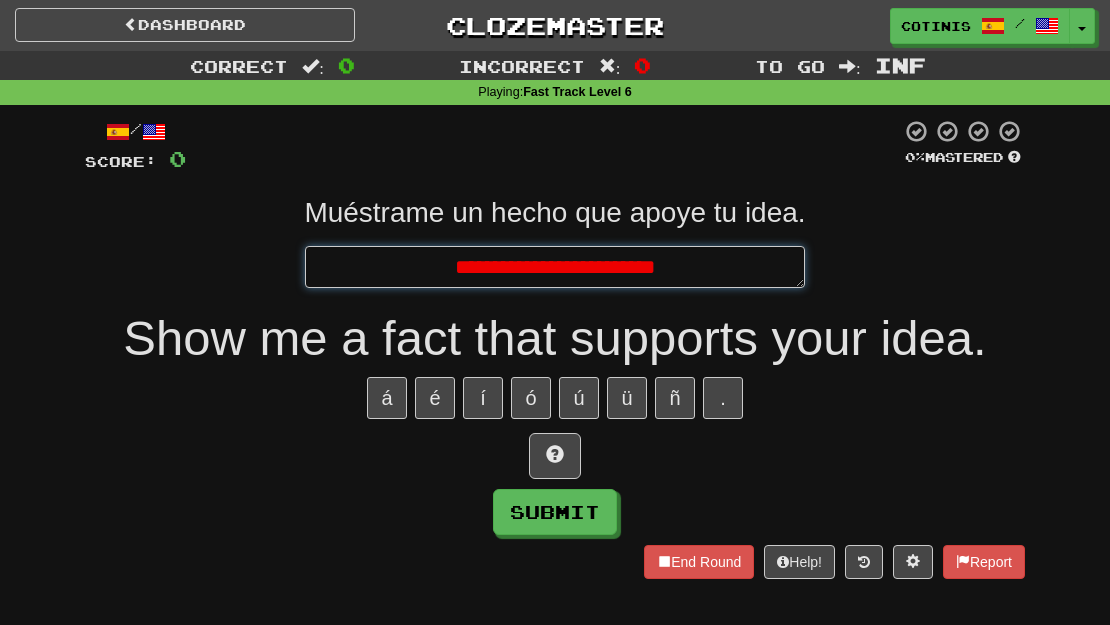 type on "*" 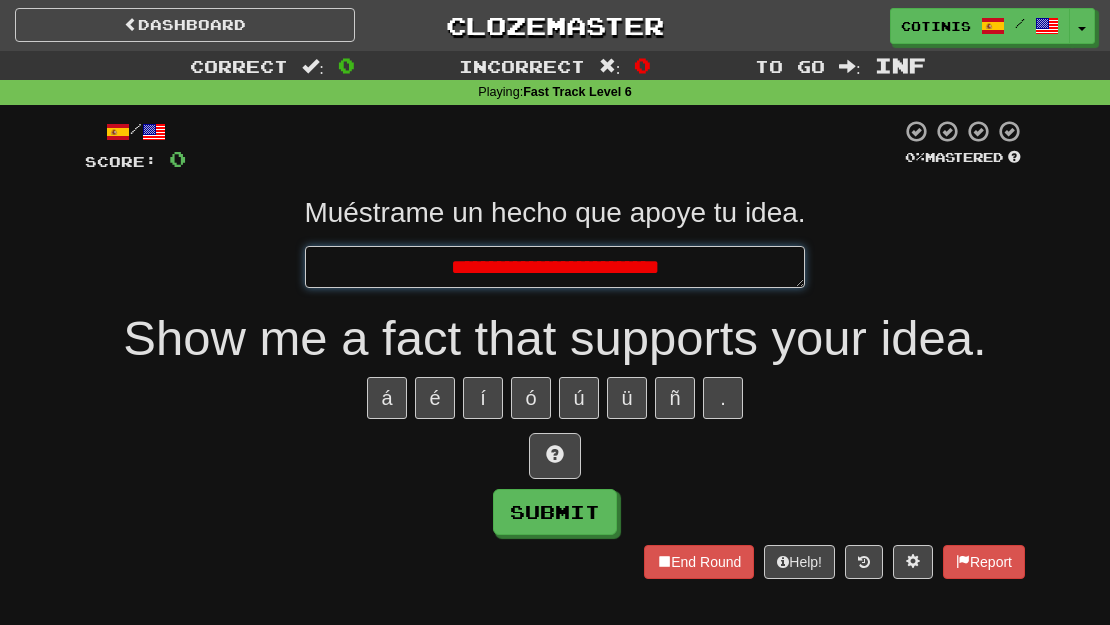 type on "*" 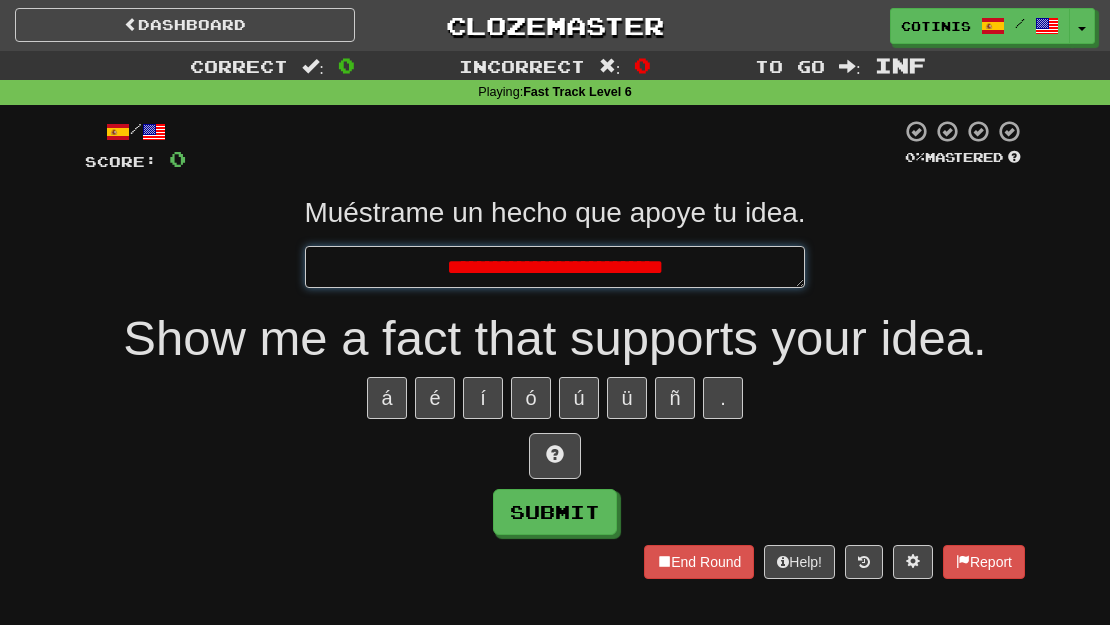 type on "*" 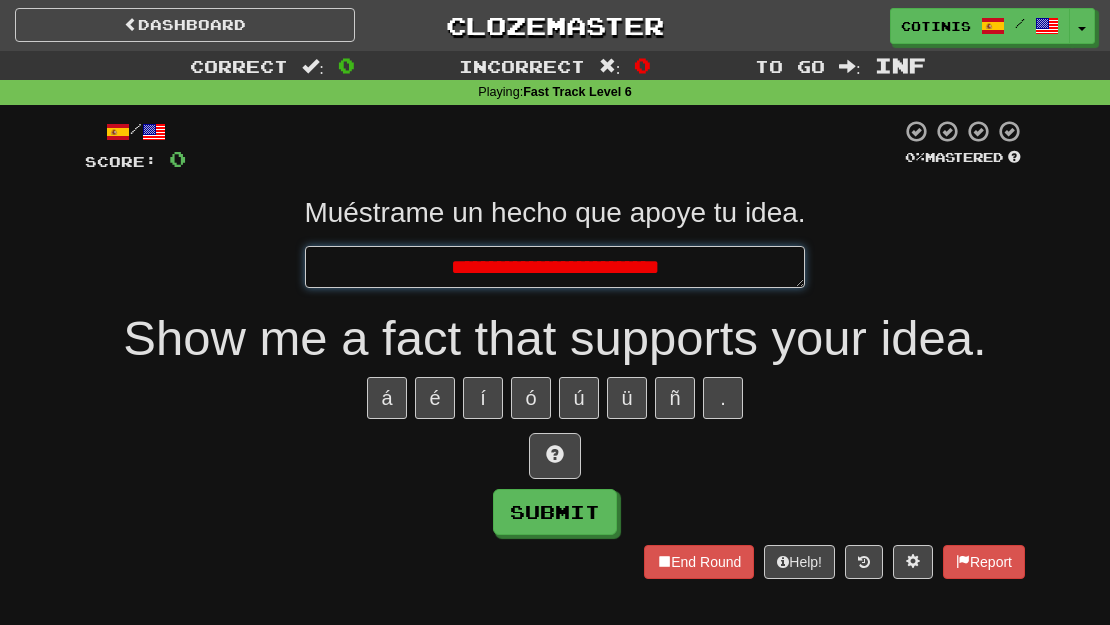 type on "*" 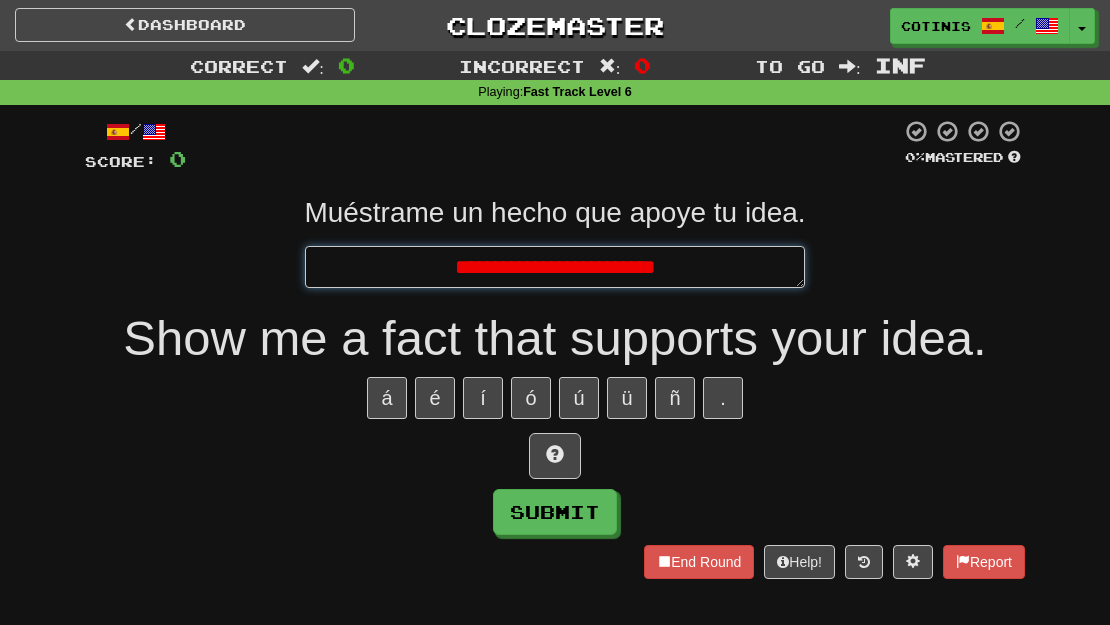 type on "*" 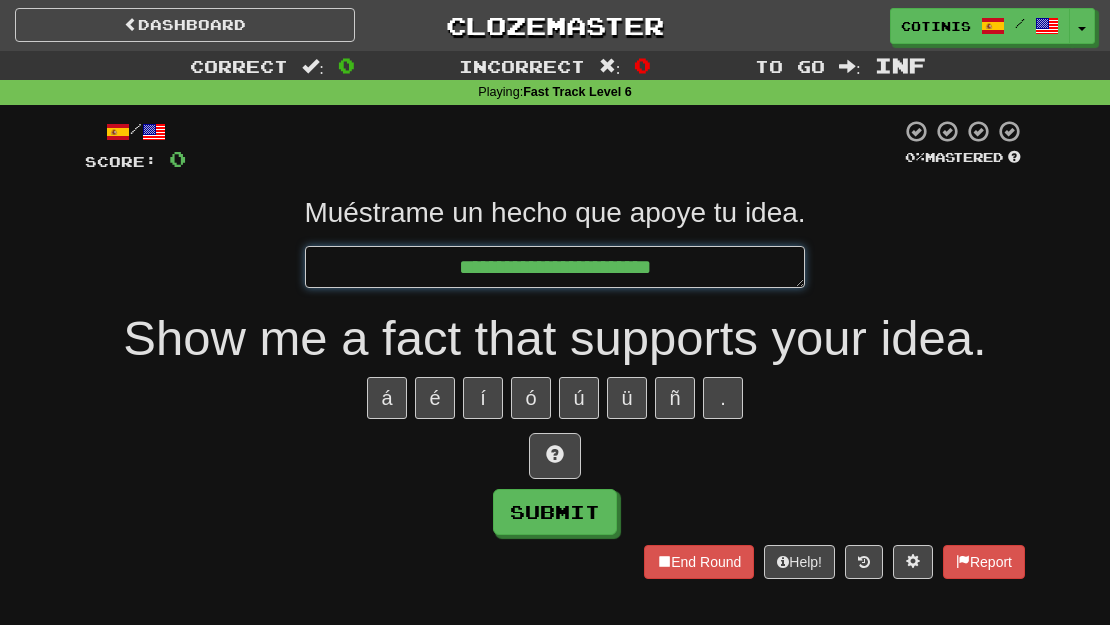 type on "*" 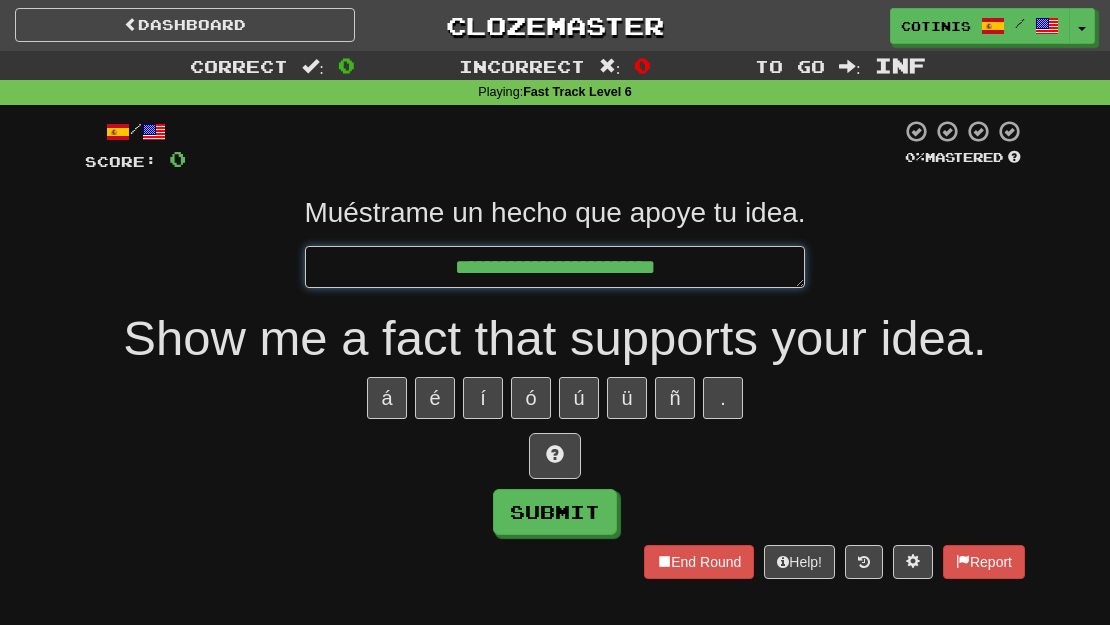 type on "*" 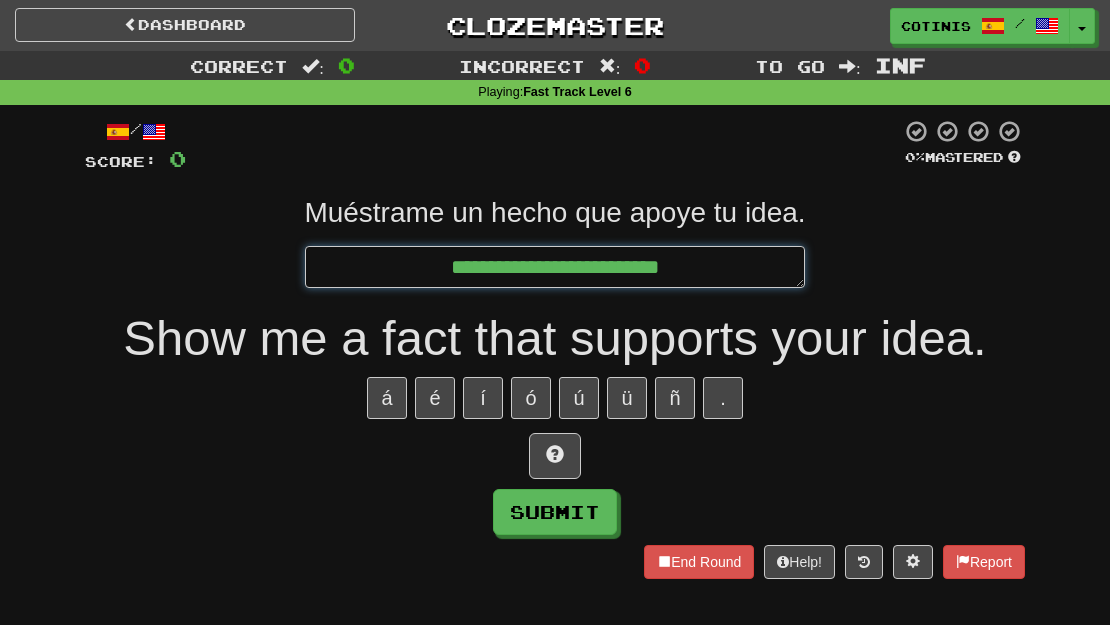 type on "*" 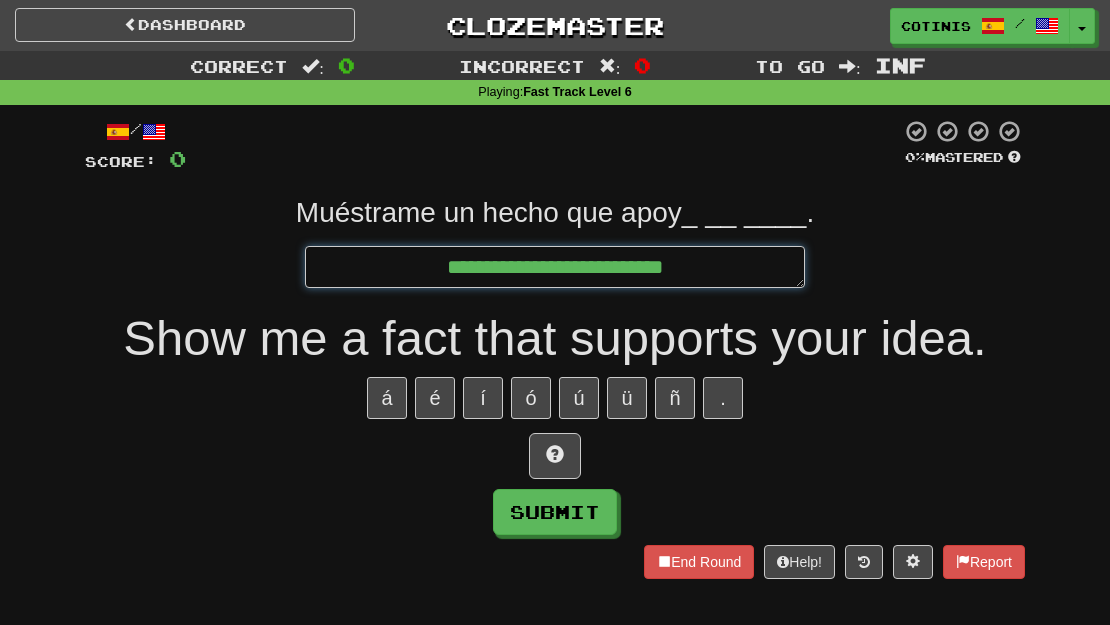 type on "*" 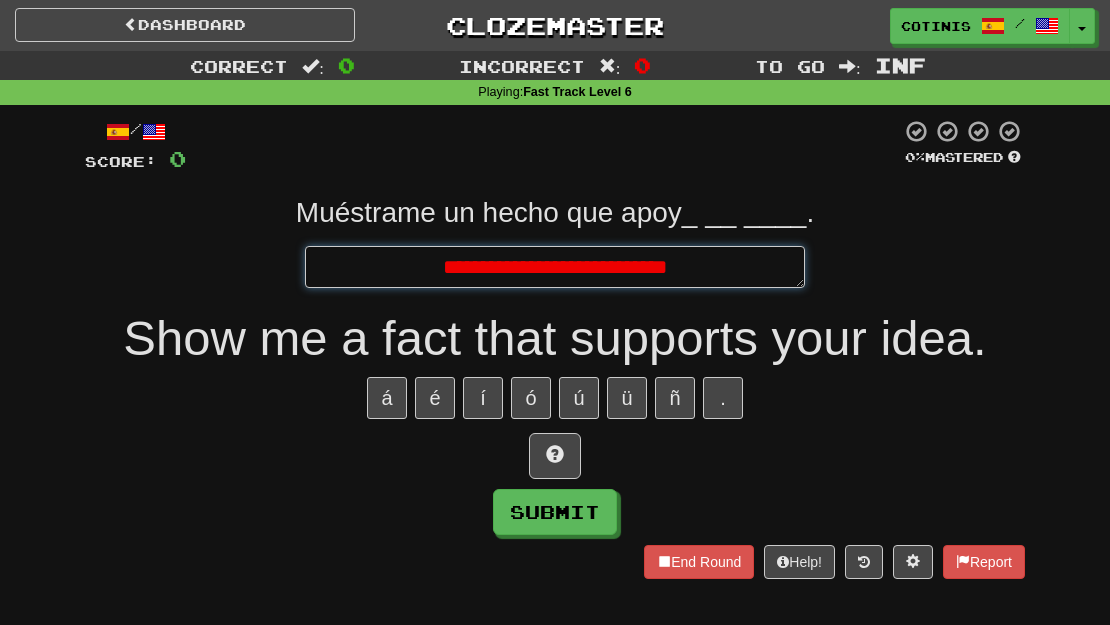 type on "*" 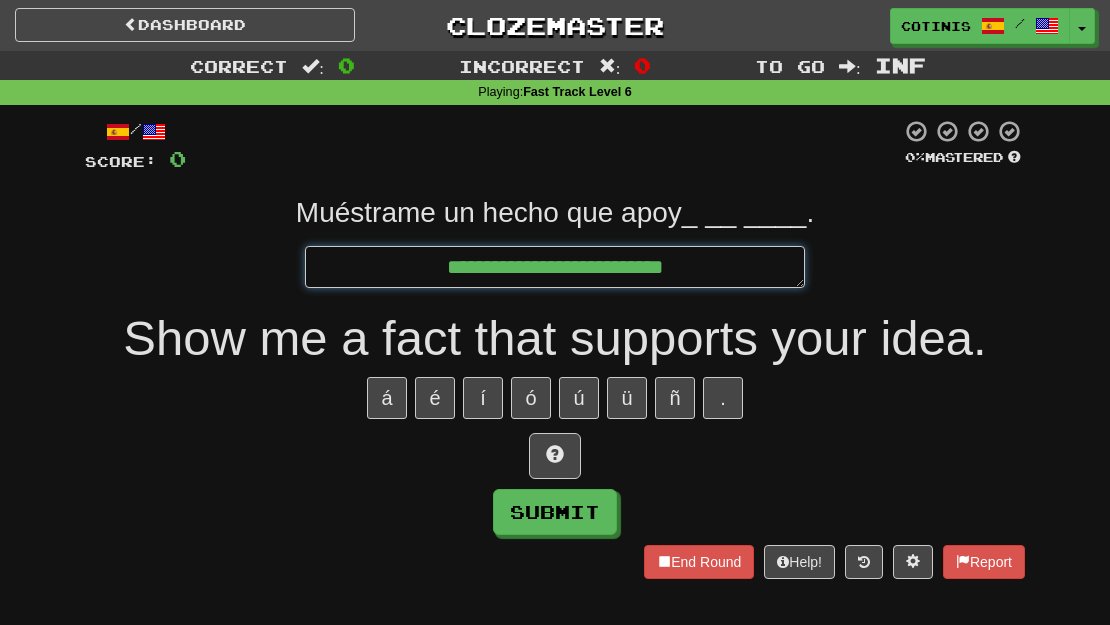 type on "*" 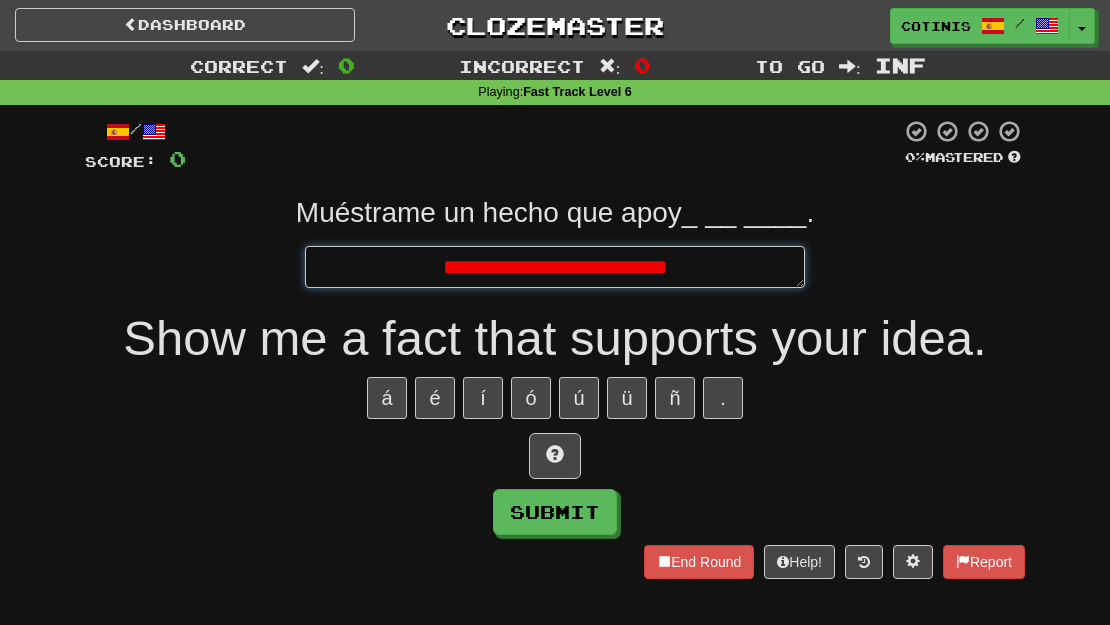 type on "*" 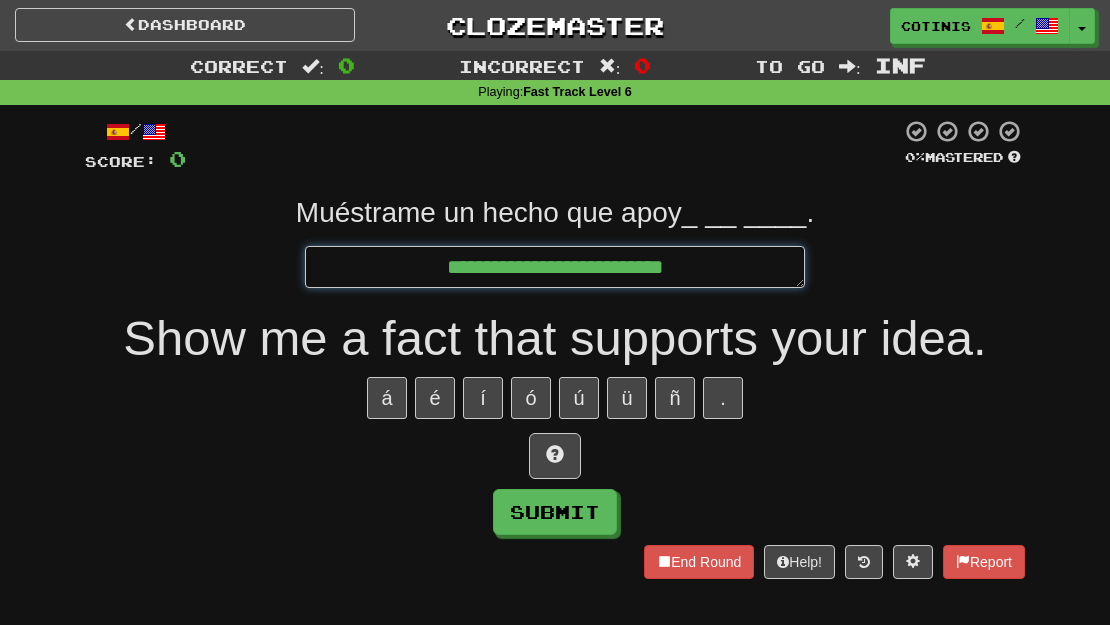 type on "*" 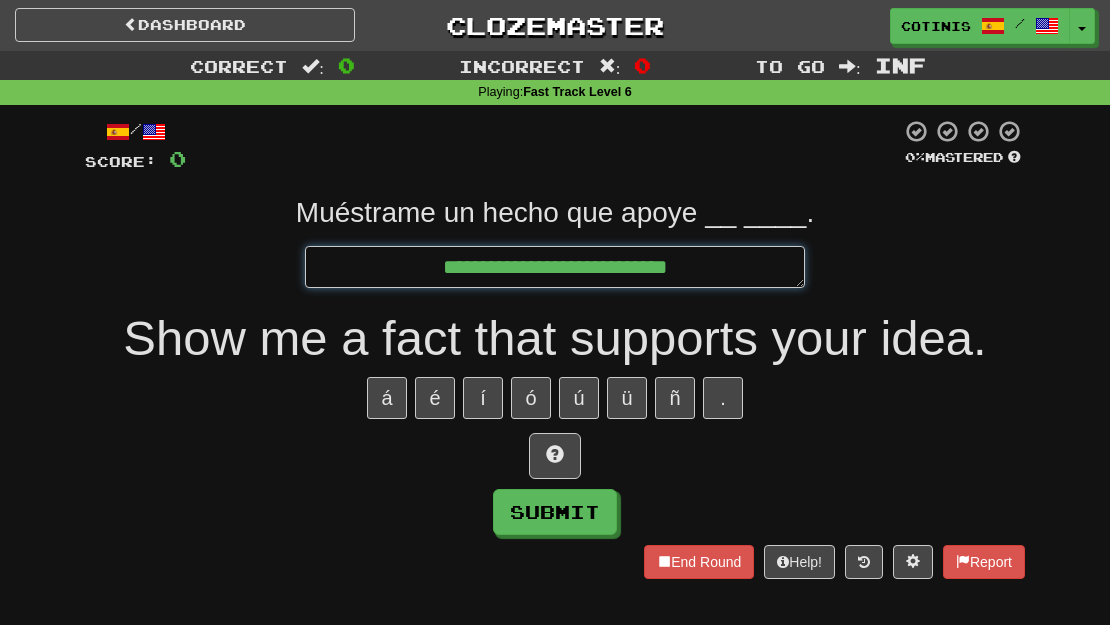 type on "*" 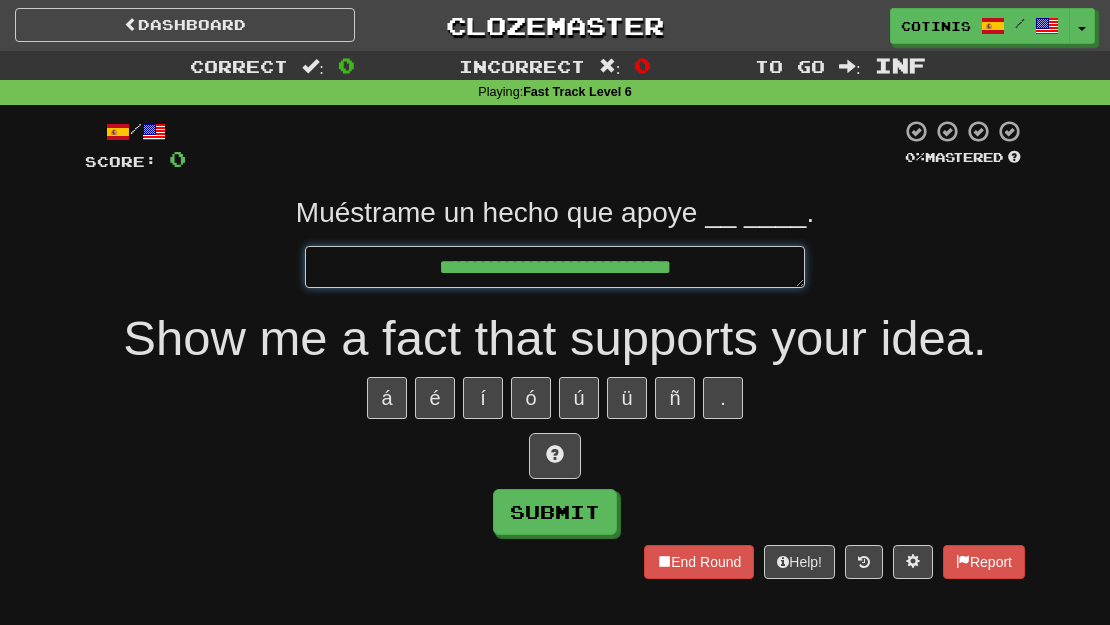 type on "*" 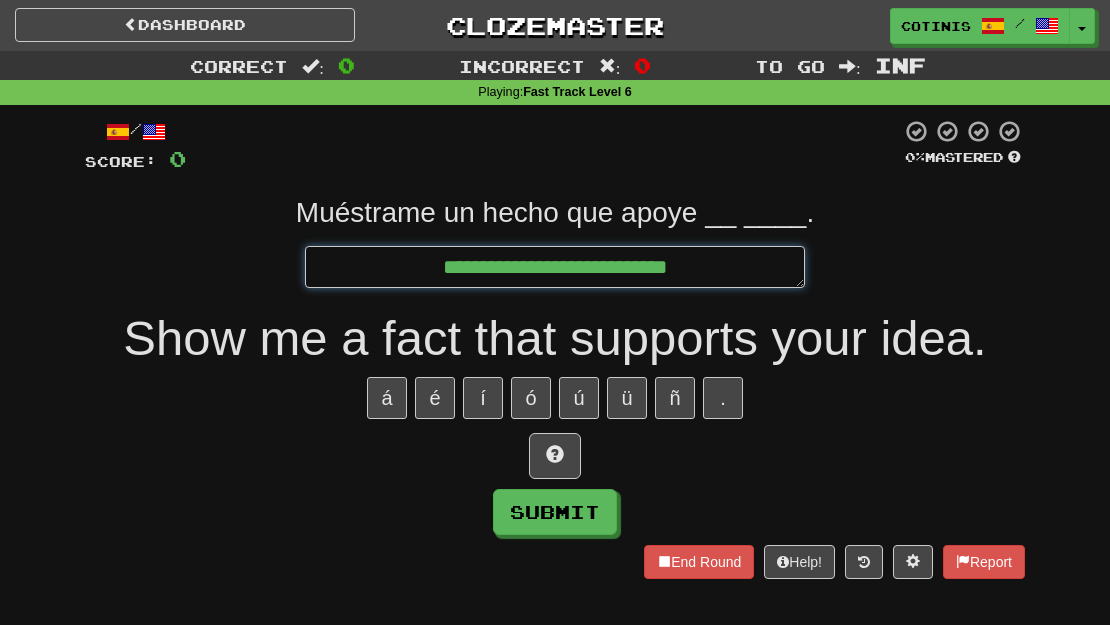 type on "*" 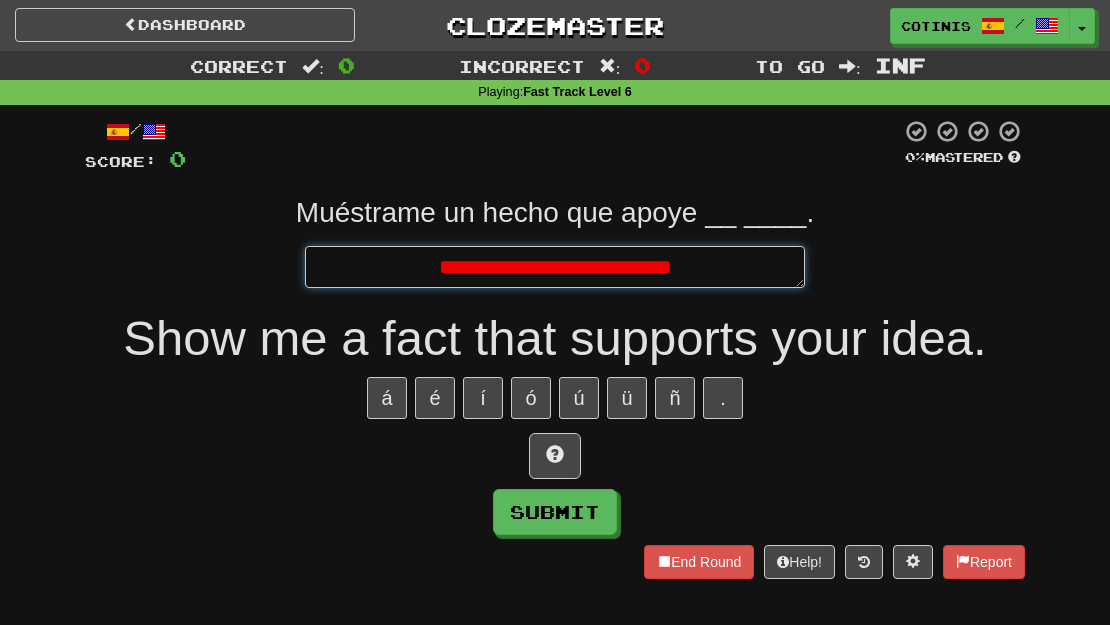 type on "*" 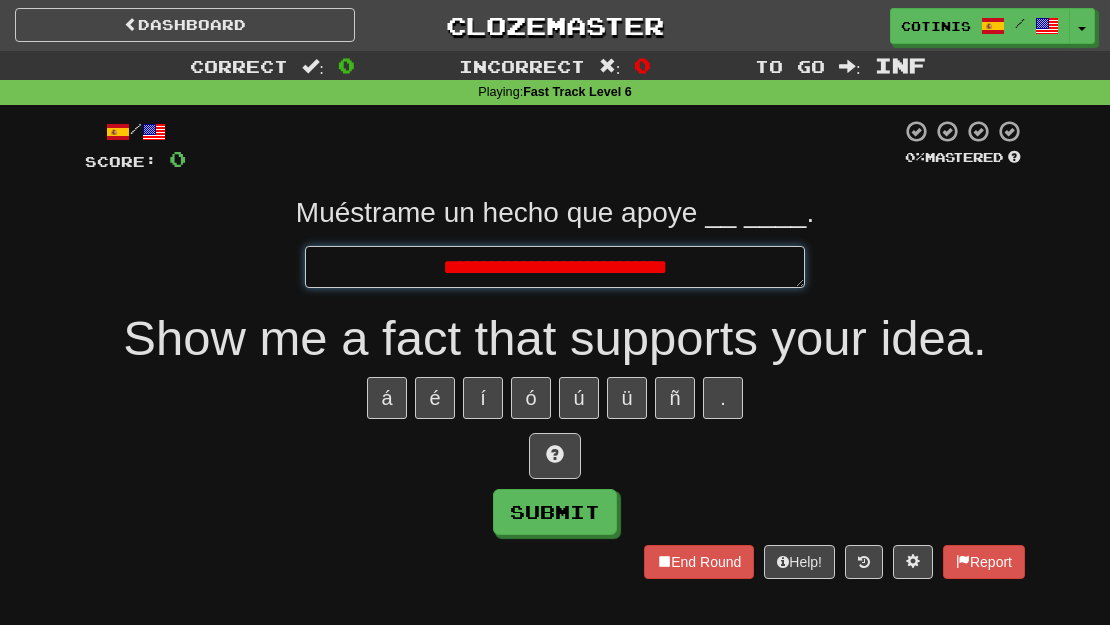 type on "*" 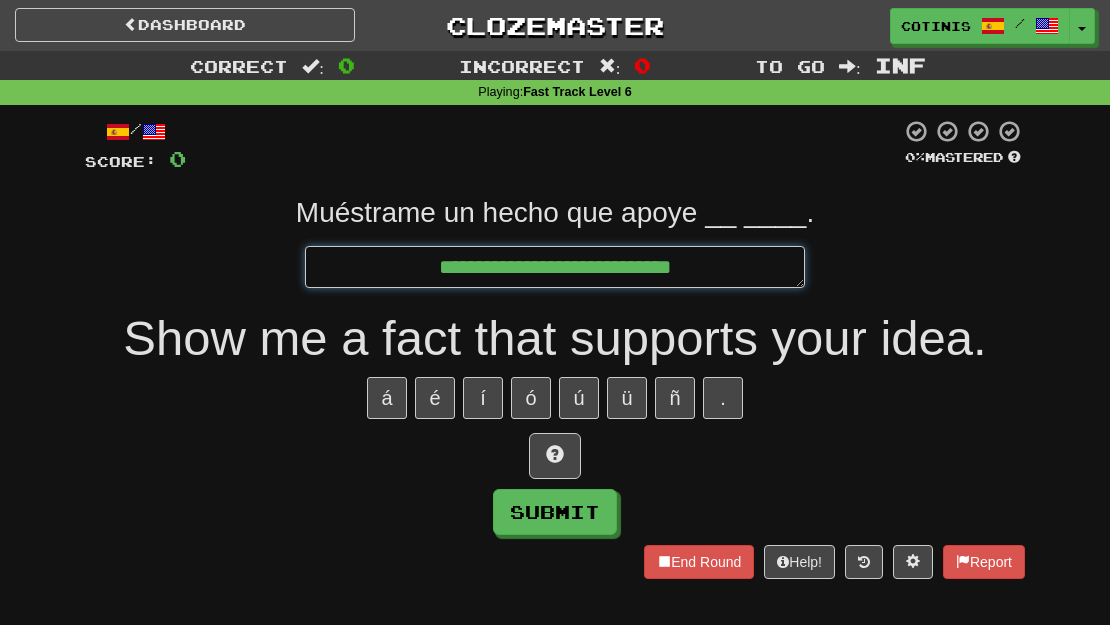 type on "*" 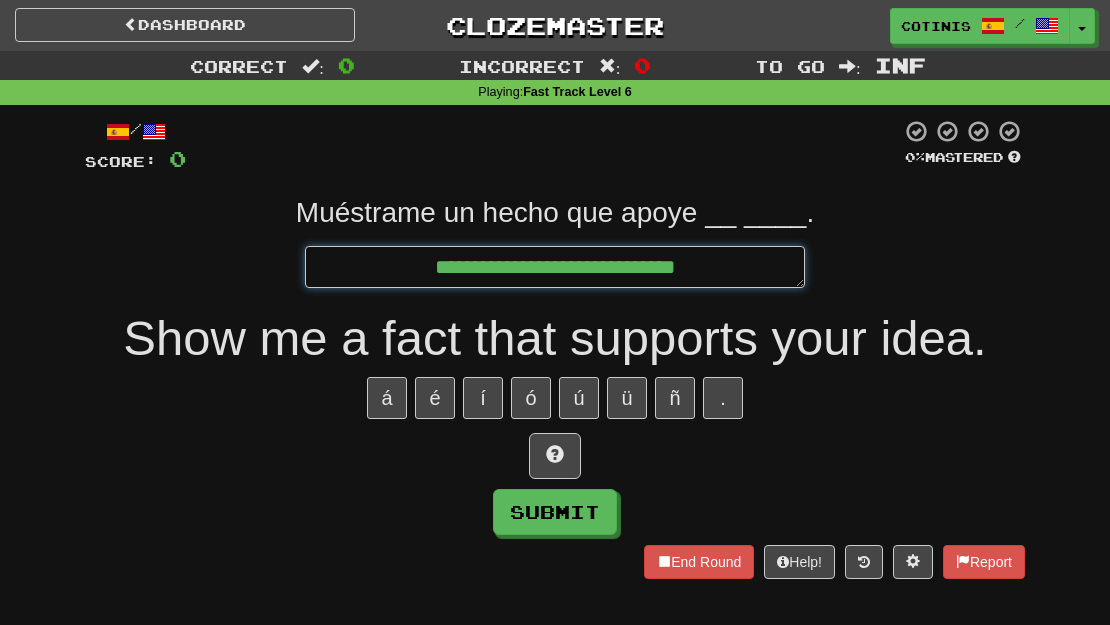 type on "**********" 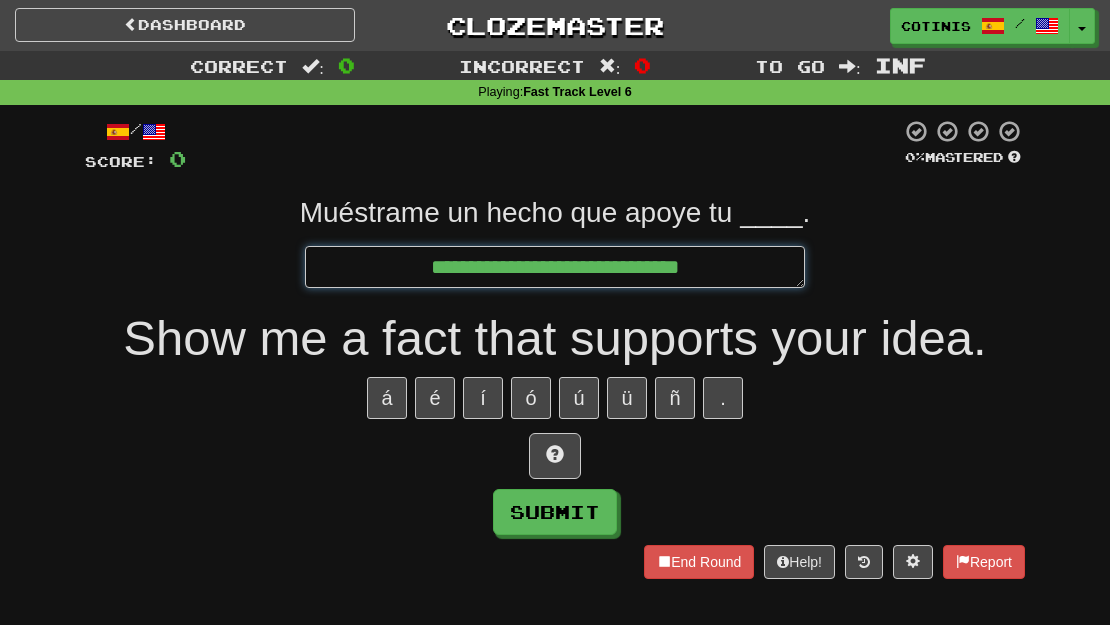type on "*" 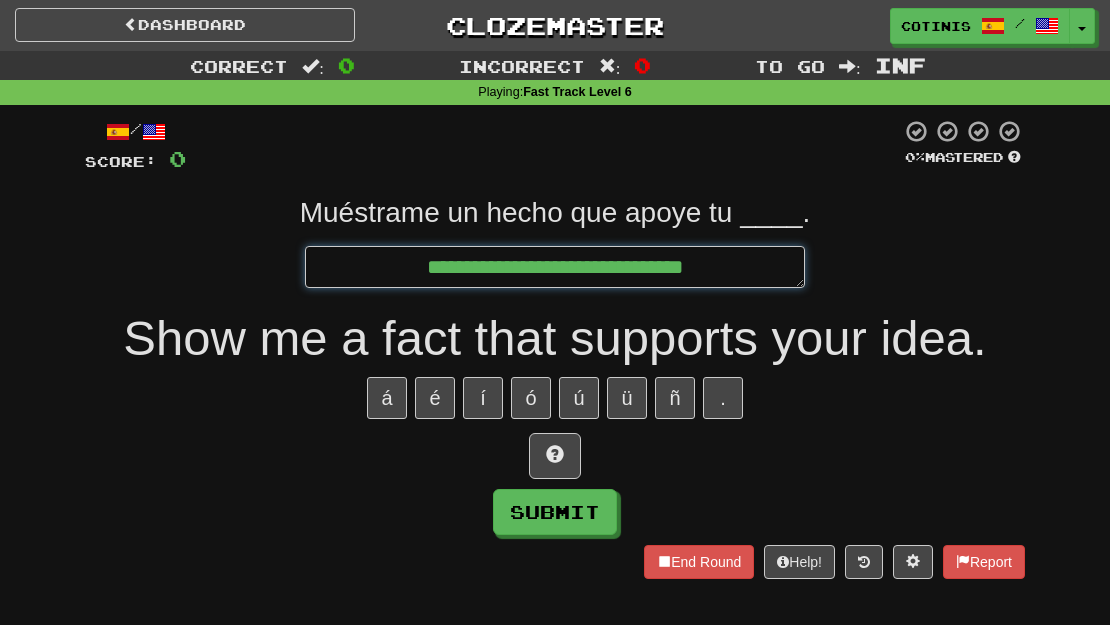 type on "*" 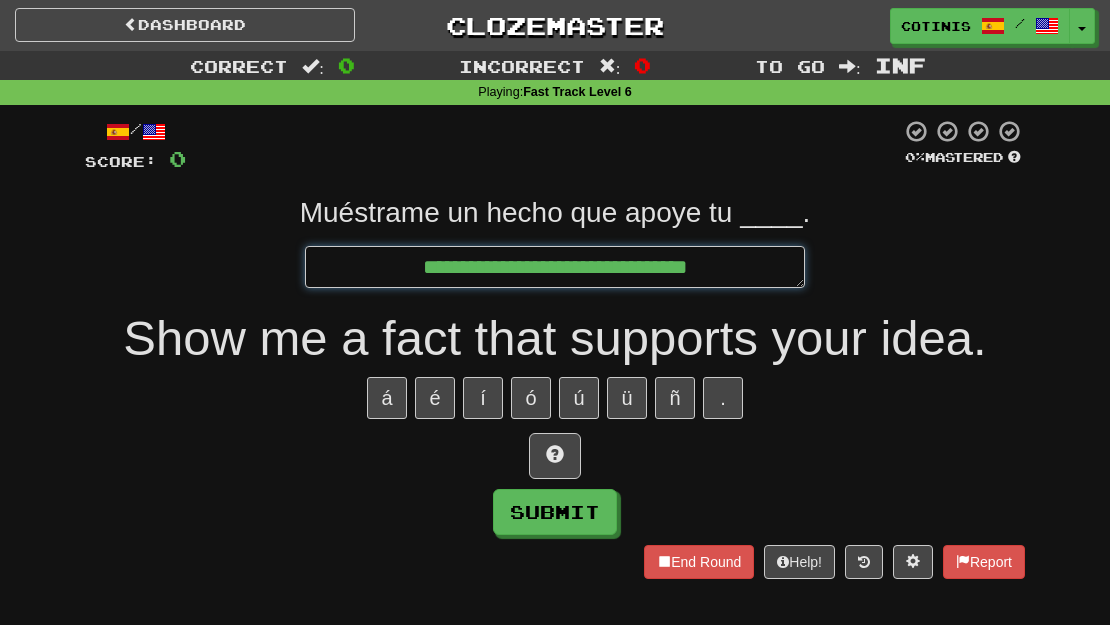 type on "*" 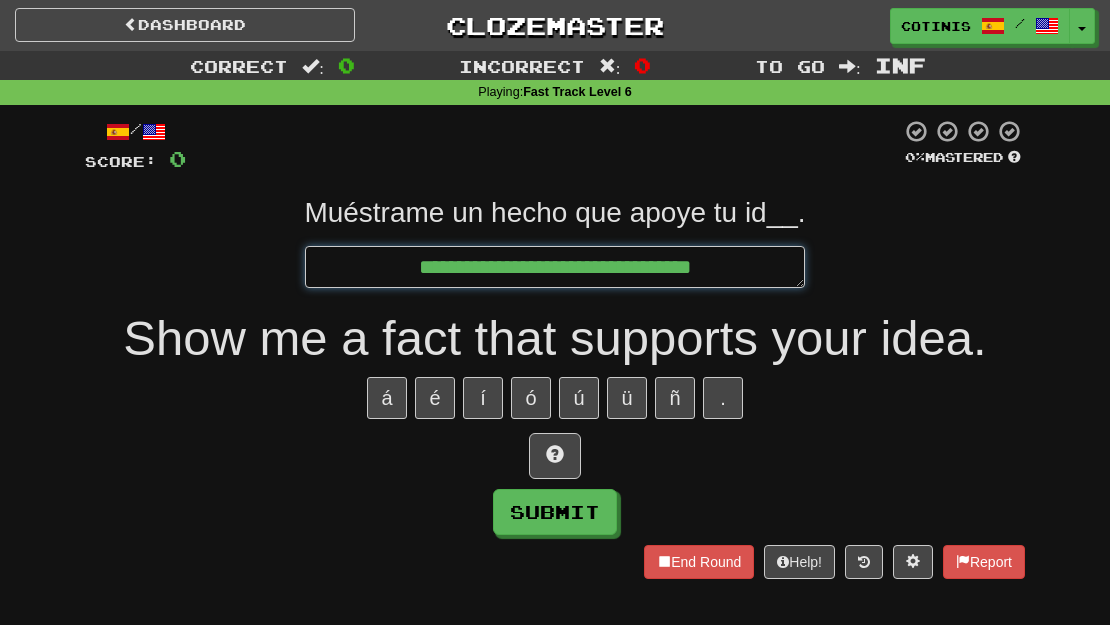 type on "*" 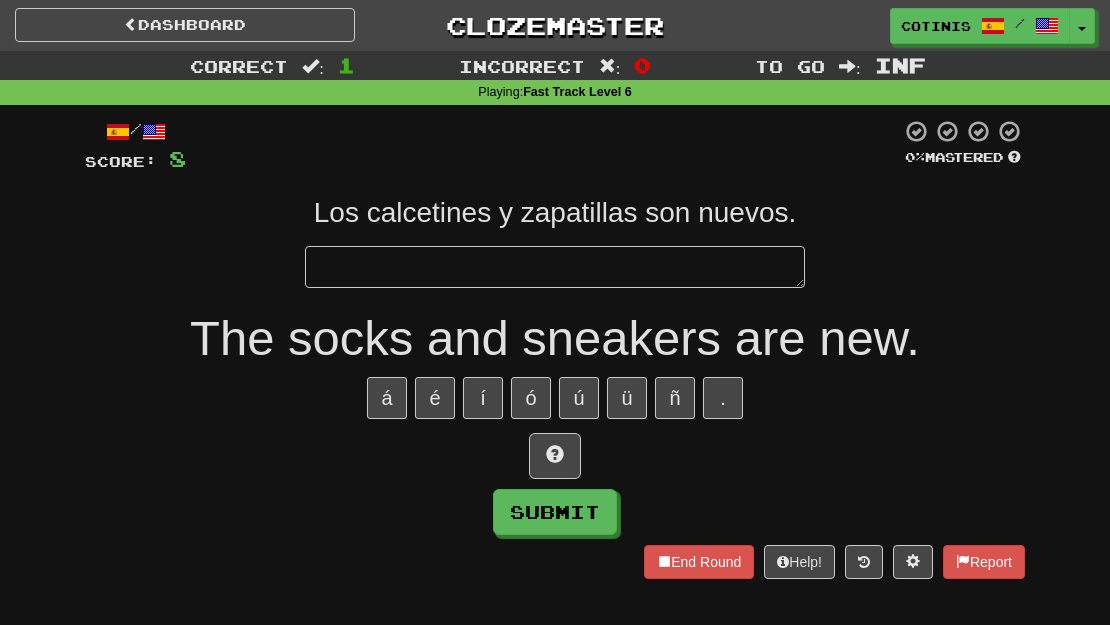 type on "*" 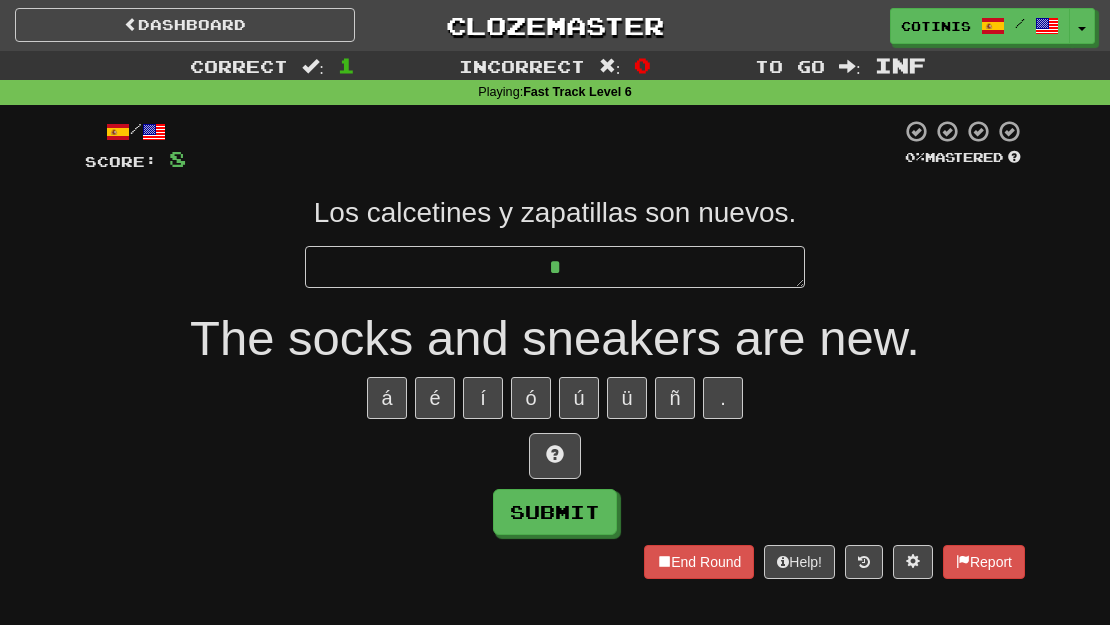 type on "*" 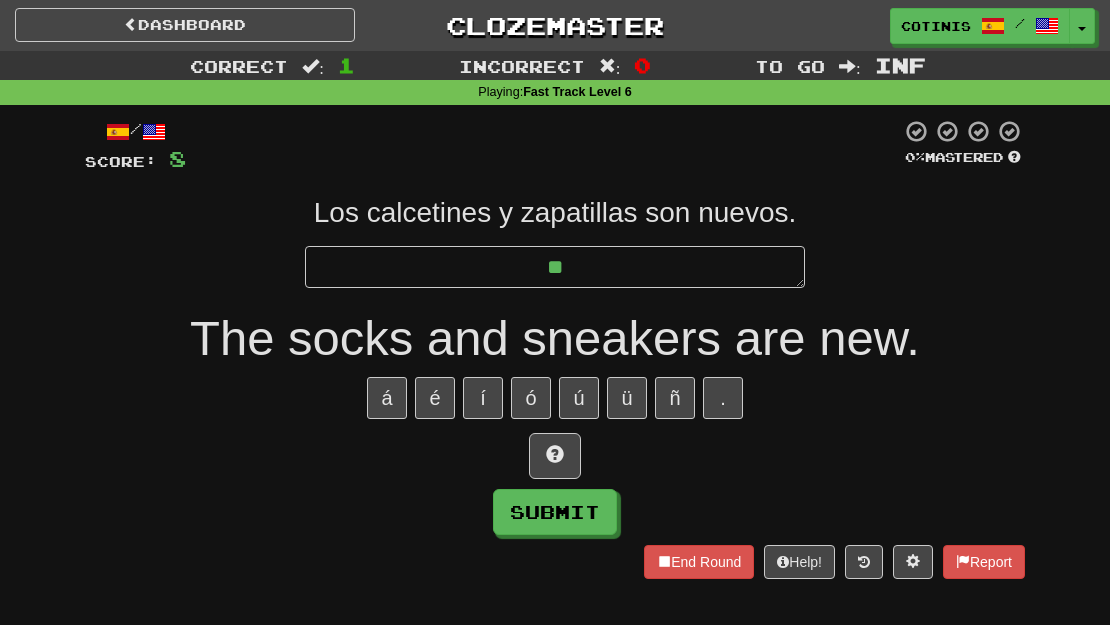 type on "*" 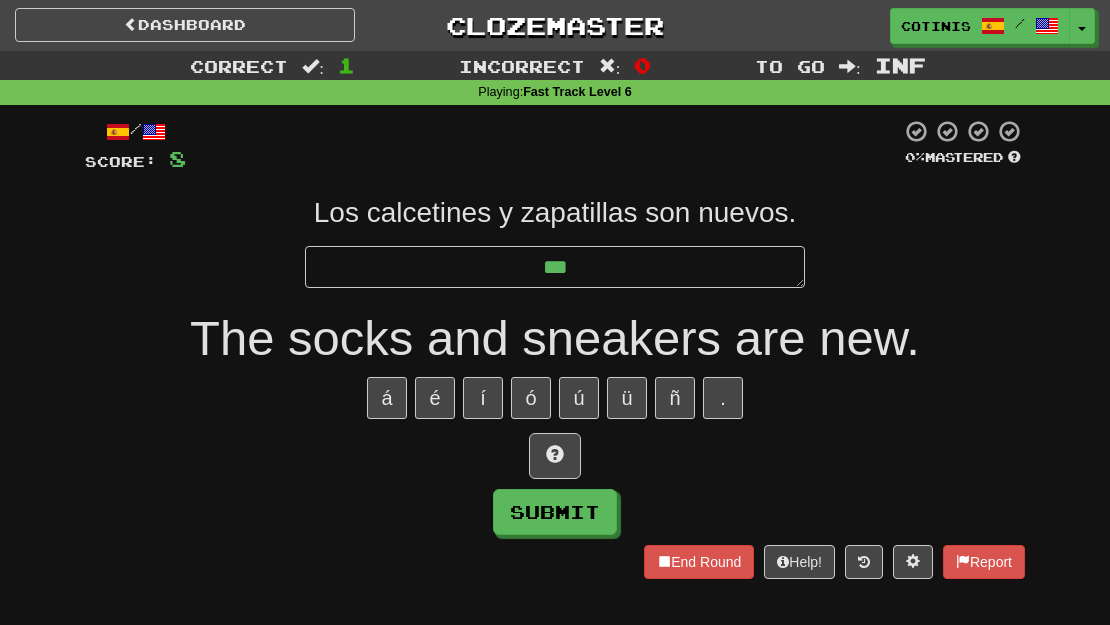 type on "*" 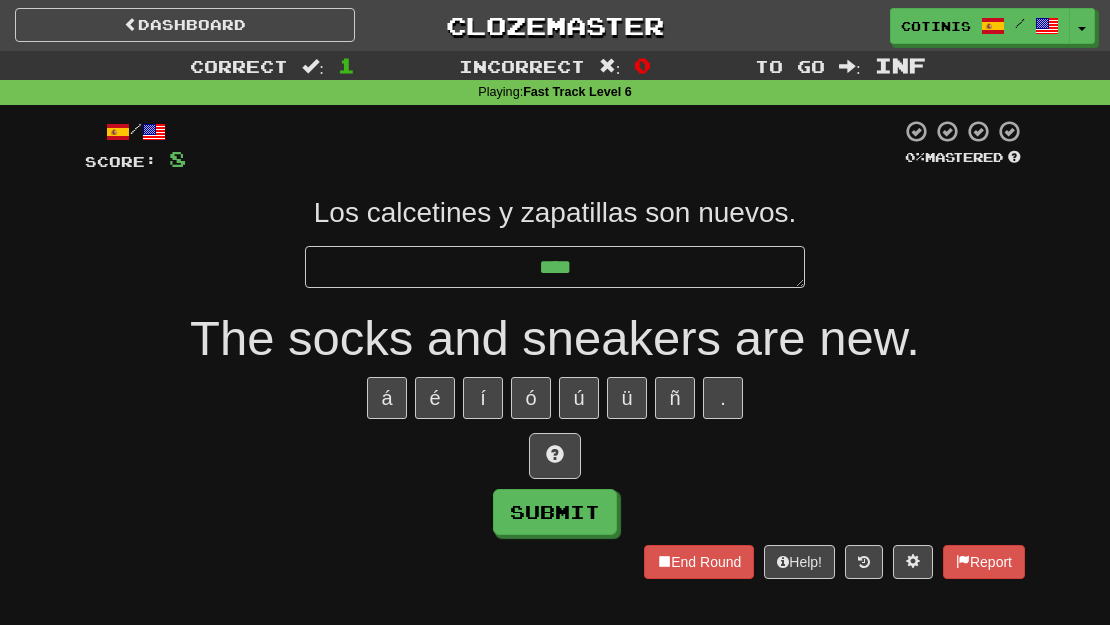 type on "*" 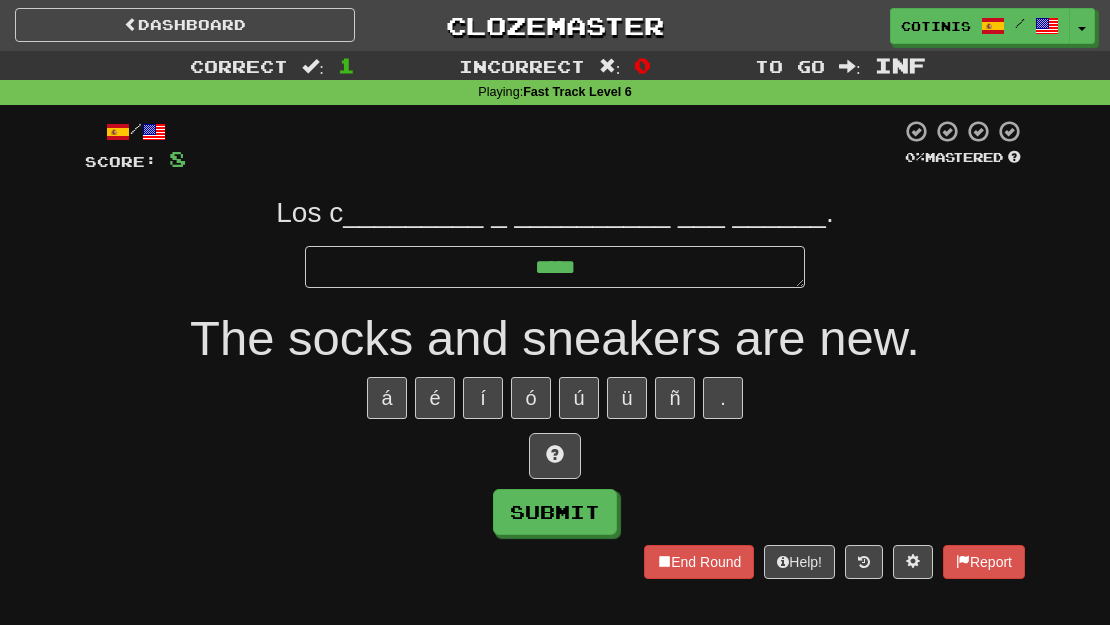 type on "*" 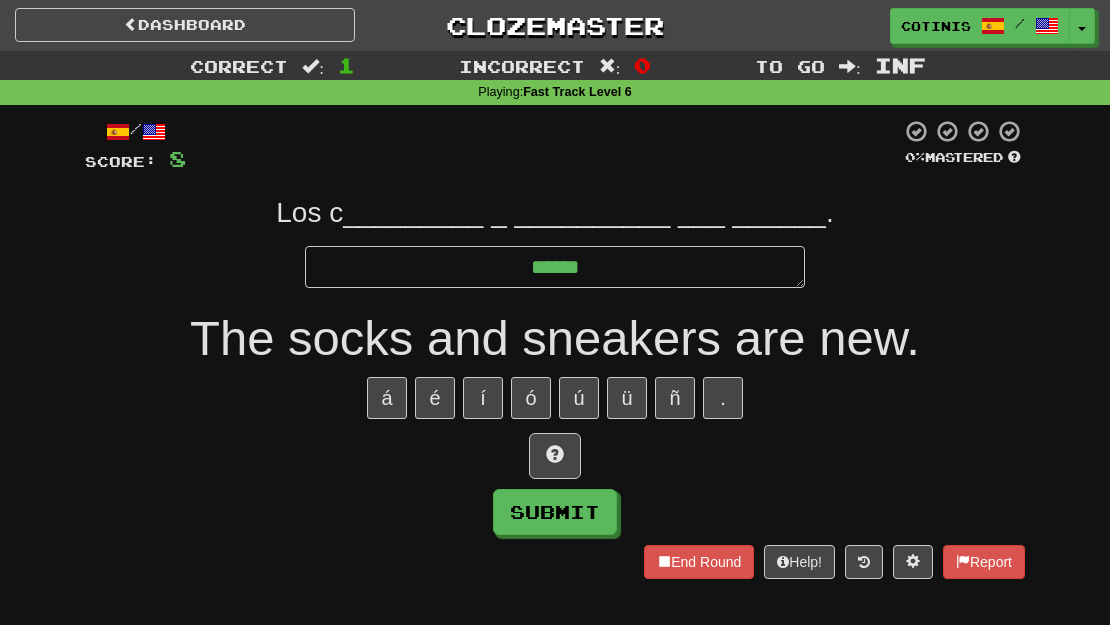 type on "*" 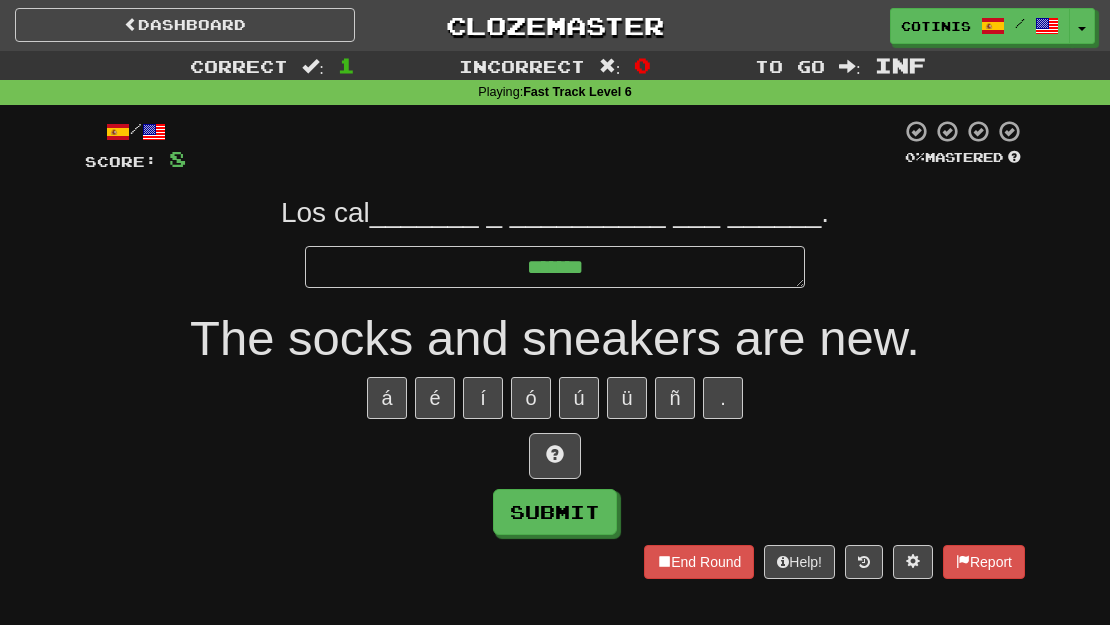 type on "*" 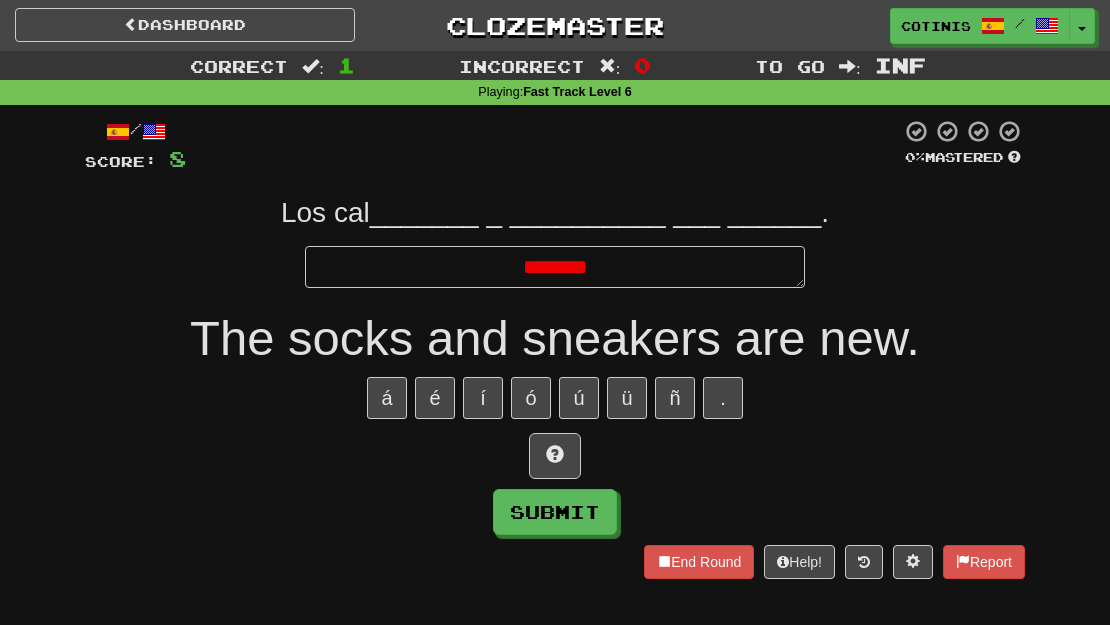 type on "*" 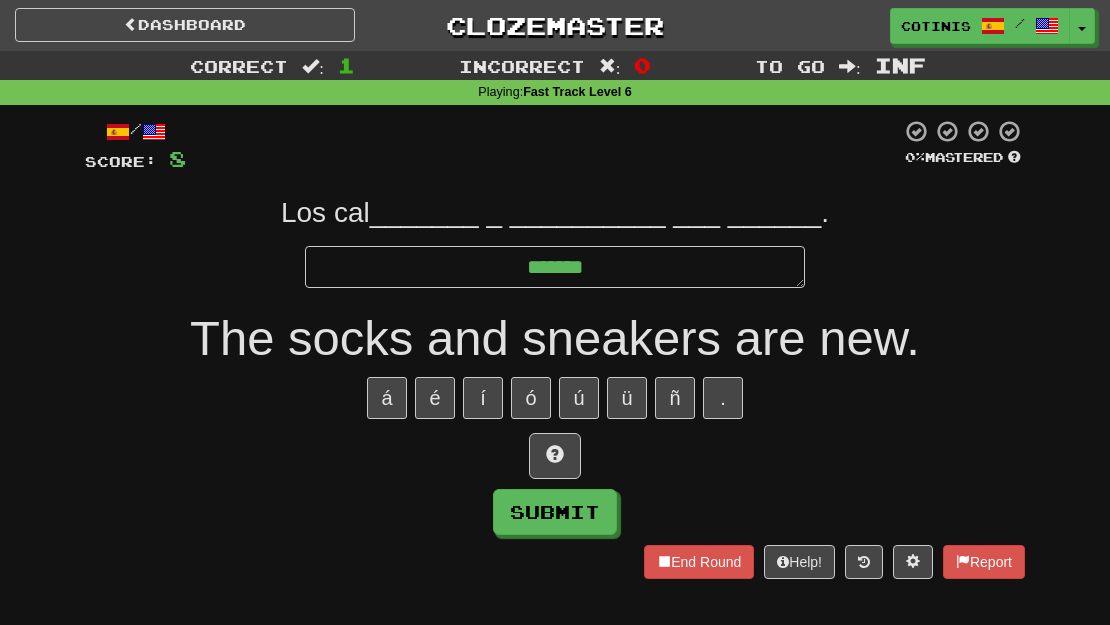 type on "*" 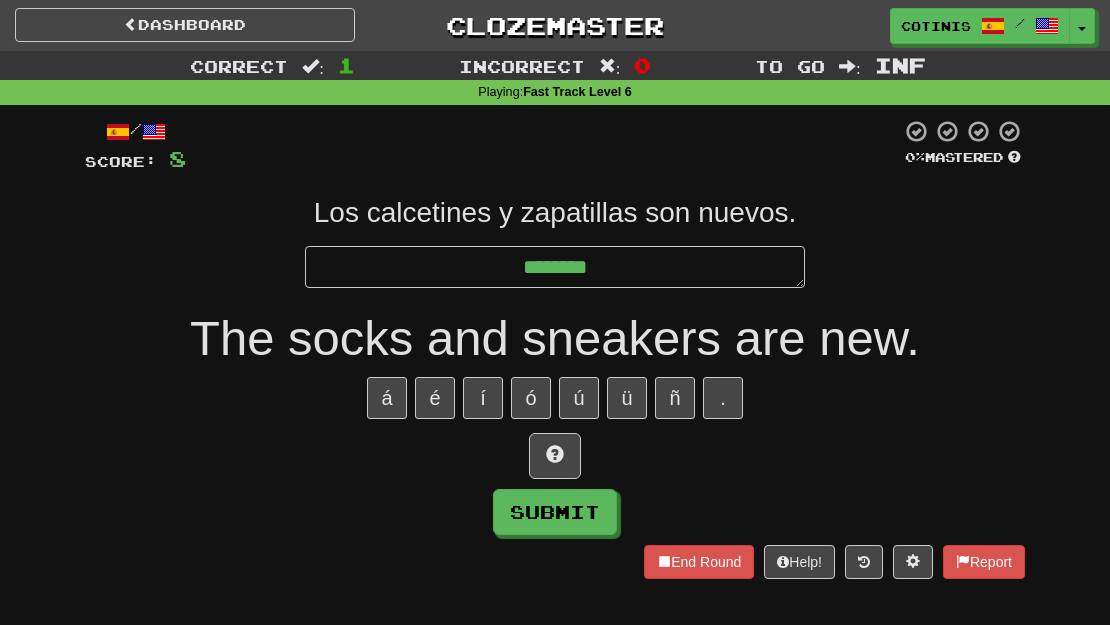 type on "*" 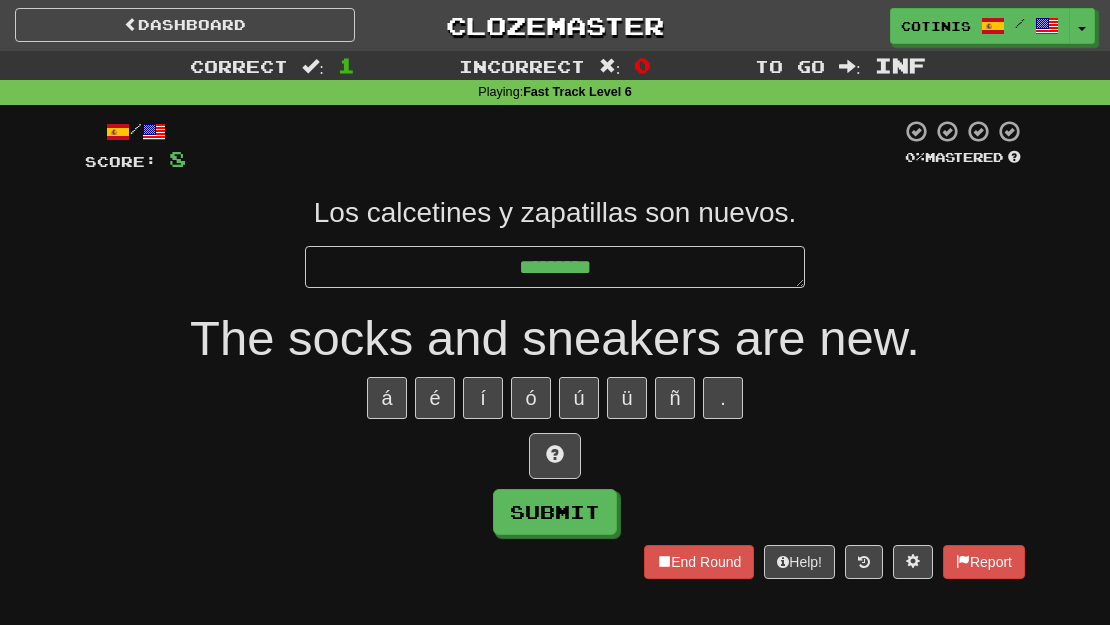 type on "*" 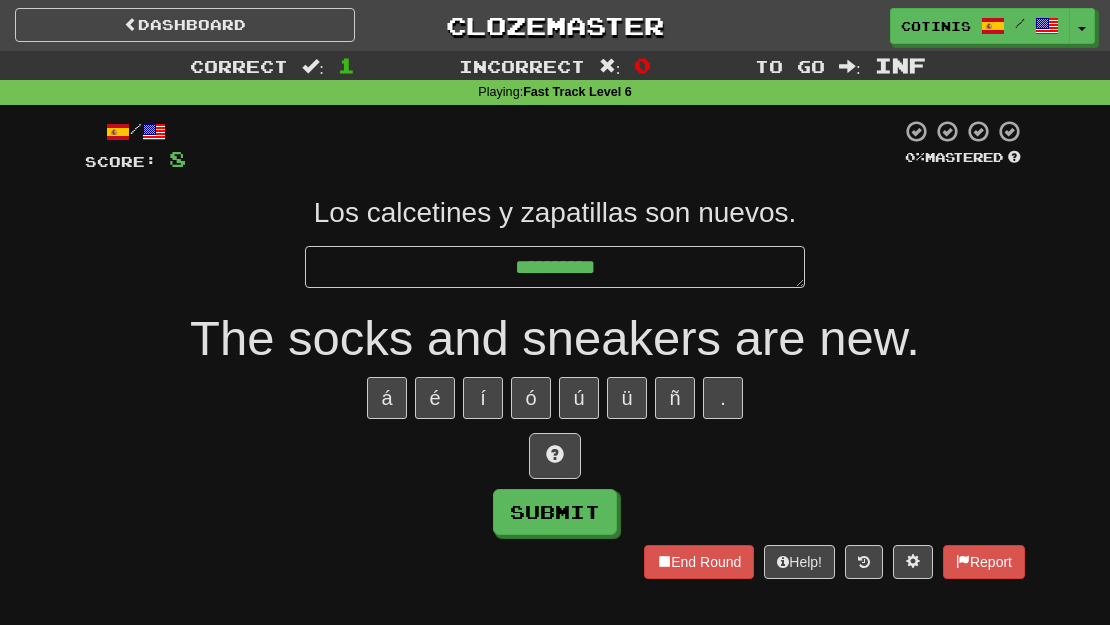 type on "*" 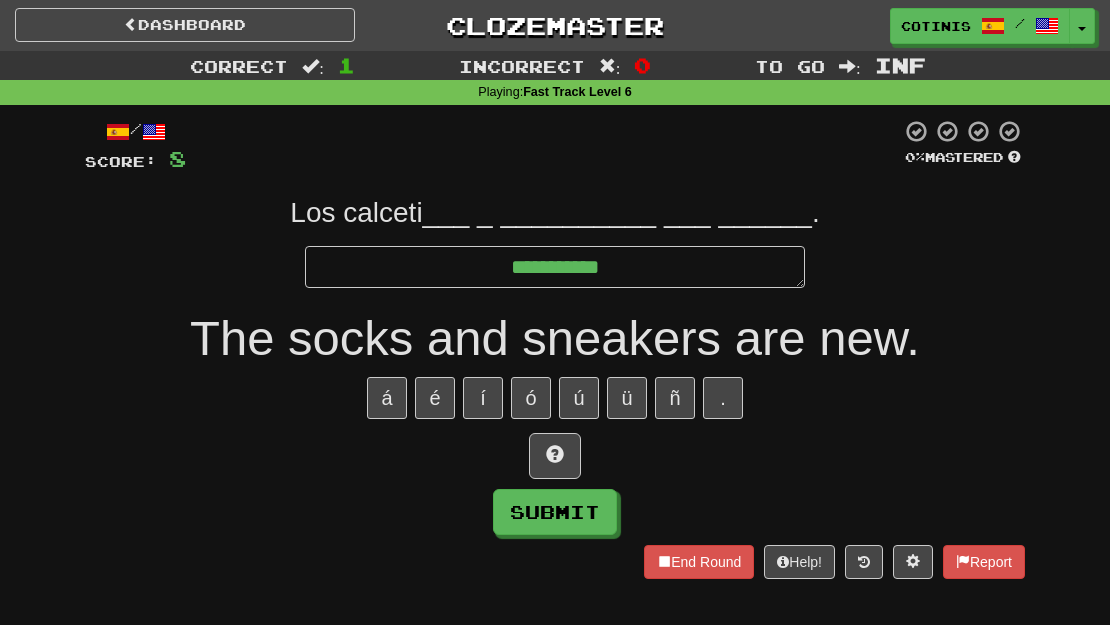 type on "*" 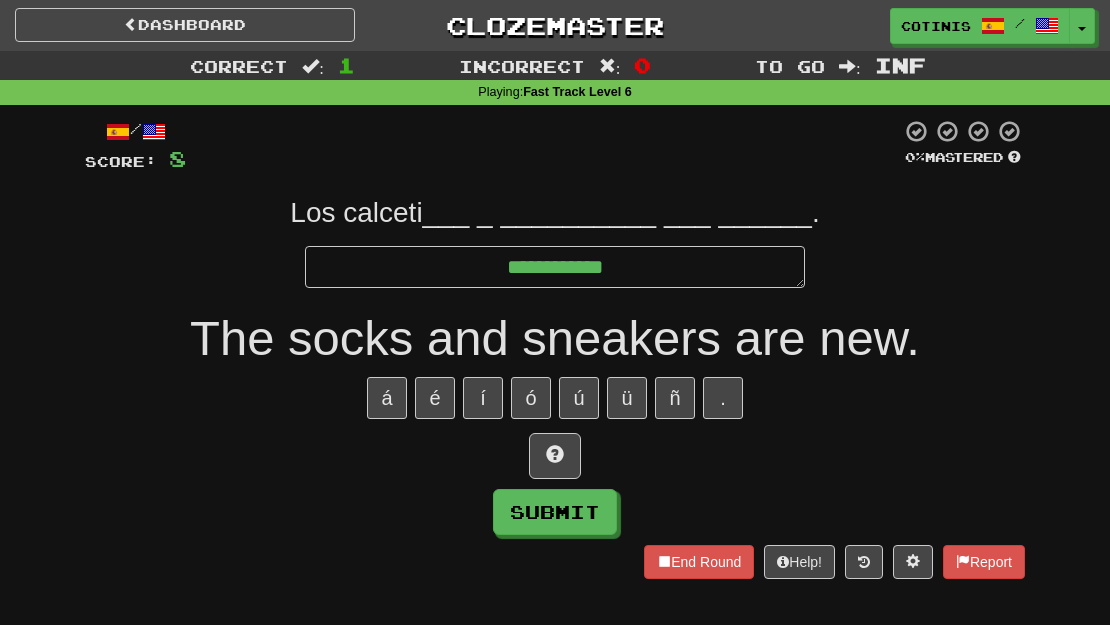 type on "*" 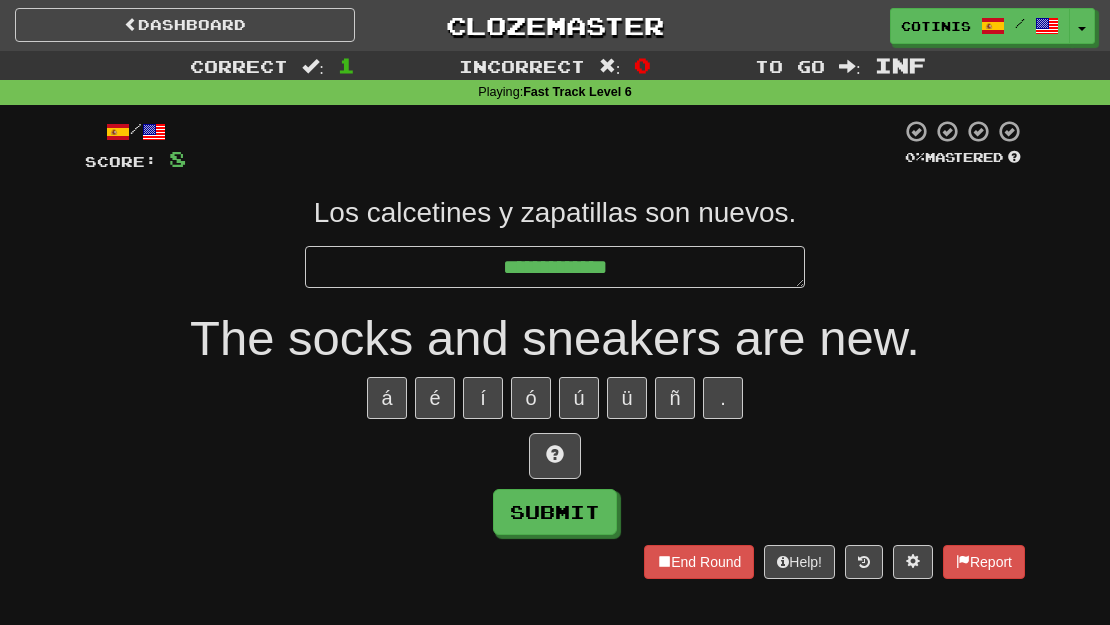type on "*" 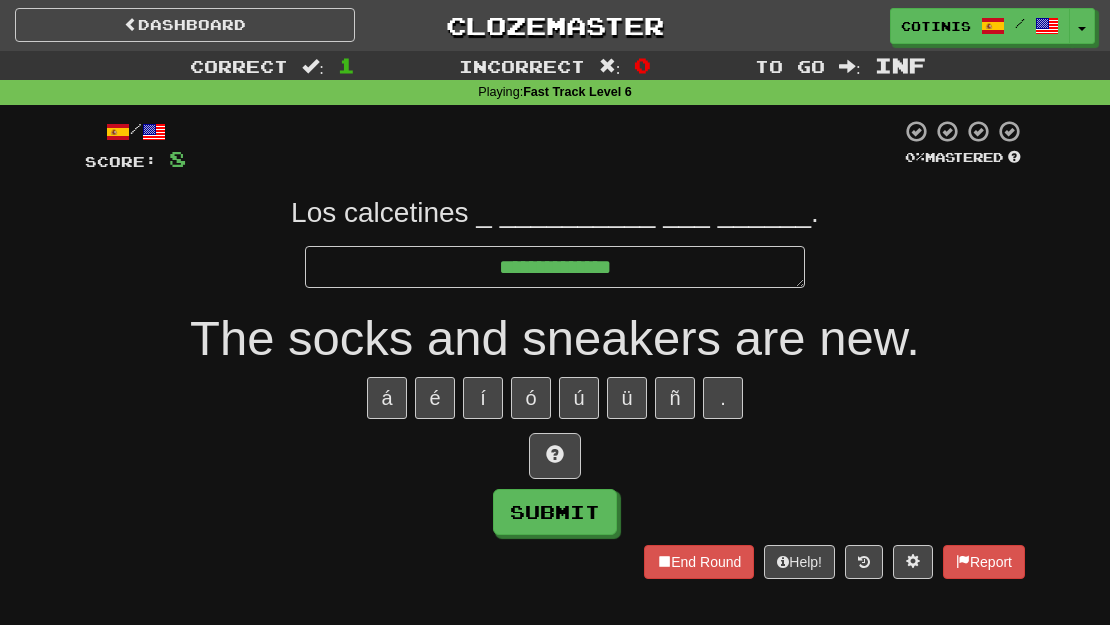 type on "*" 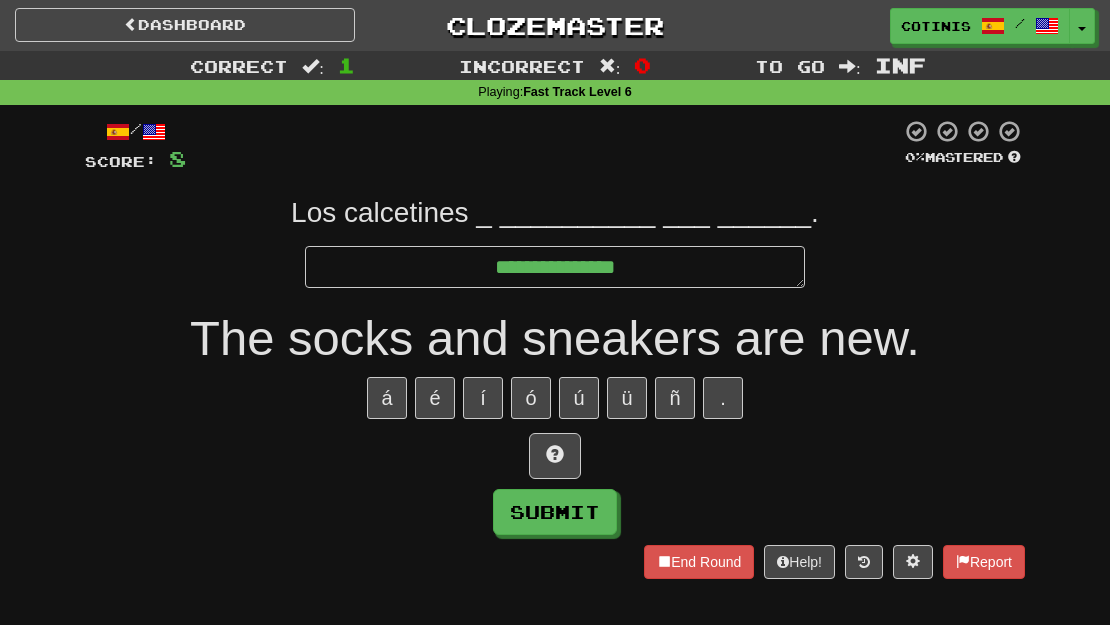 type on "*" 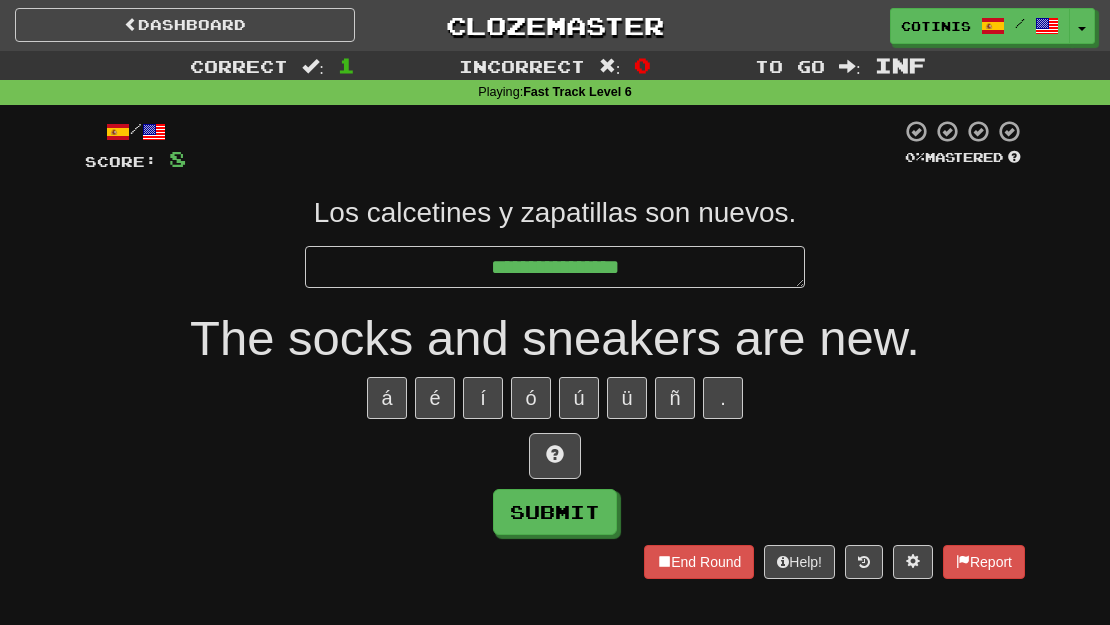 type on "*" 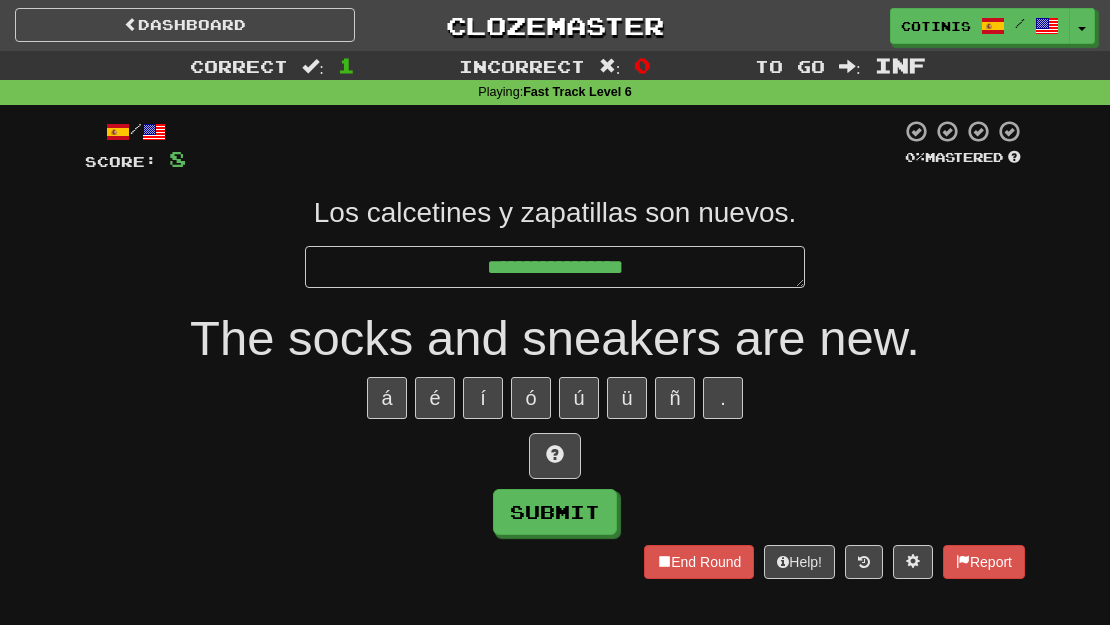 type on "*" 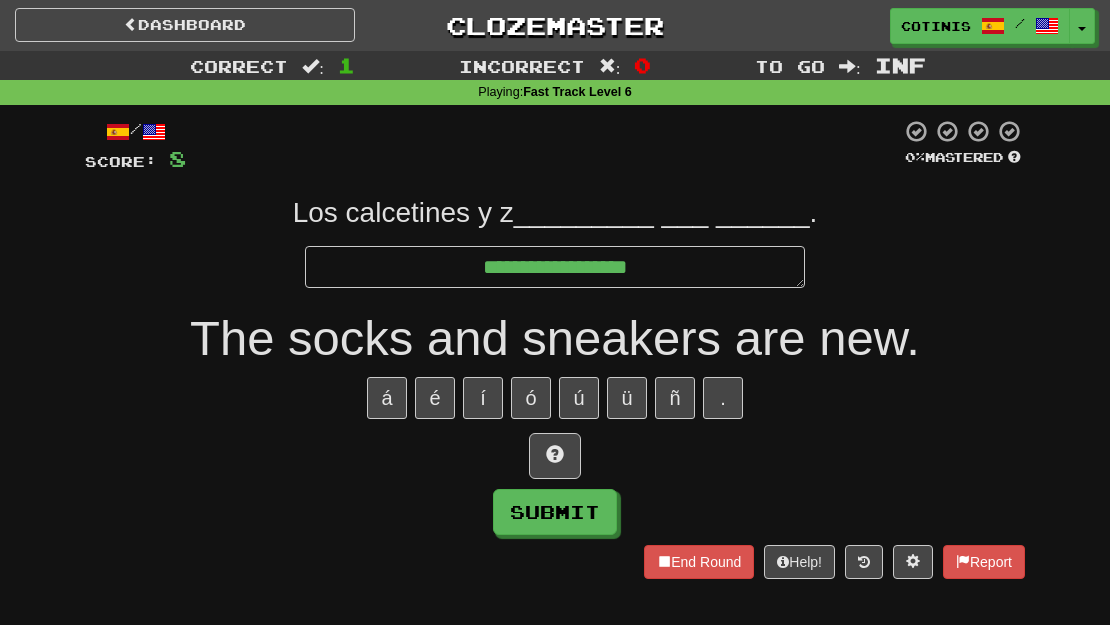 type on "*" 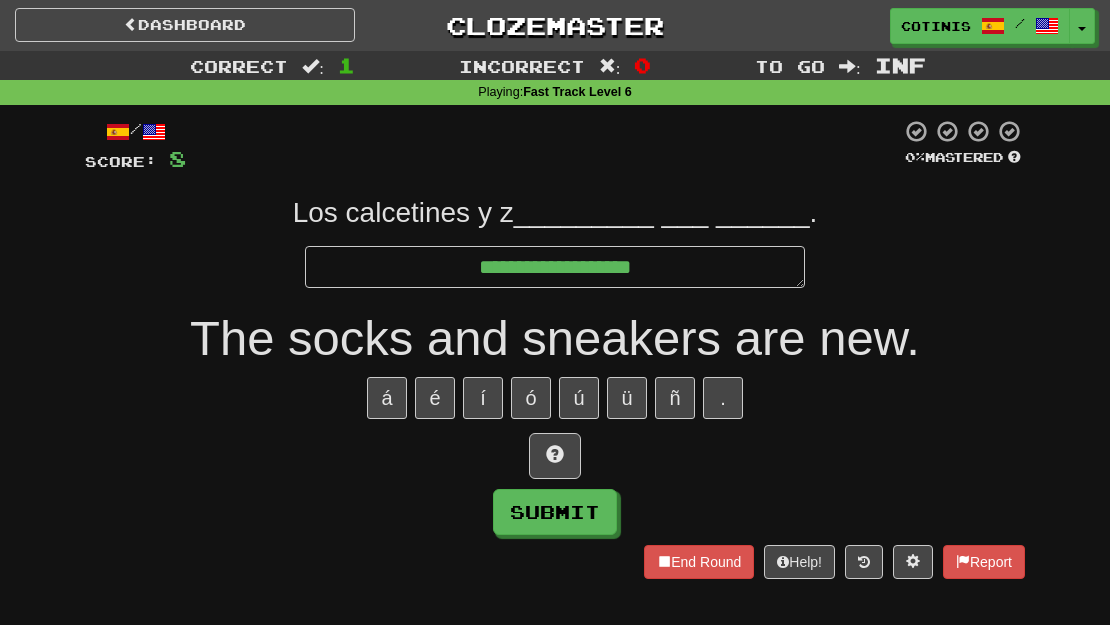 type on "*" 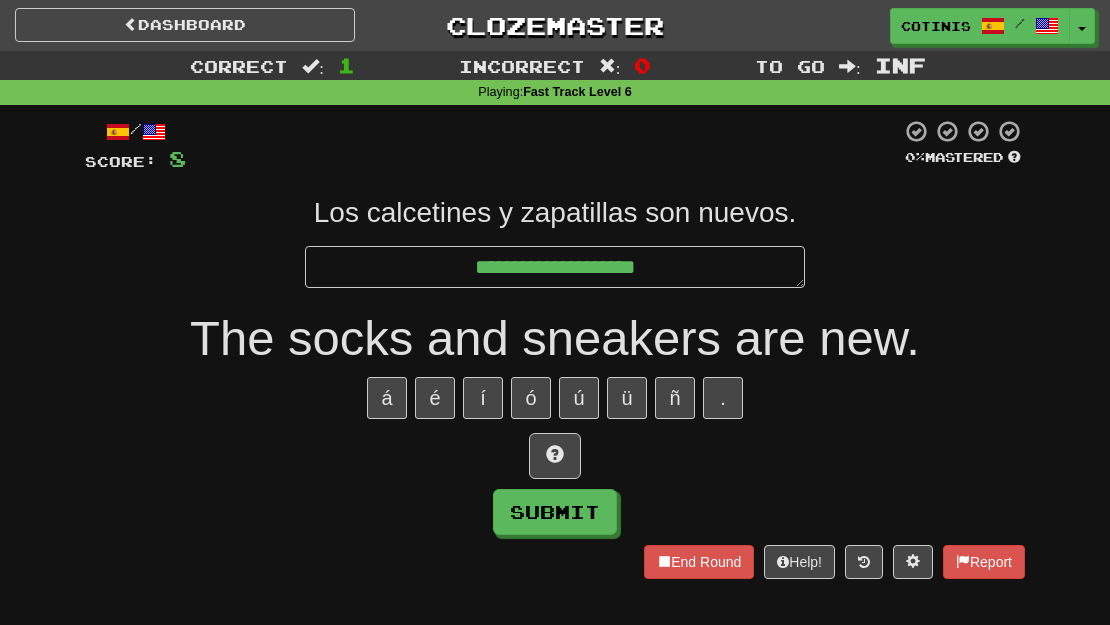 type on "*" 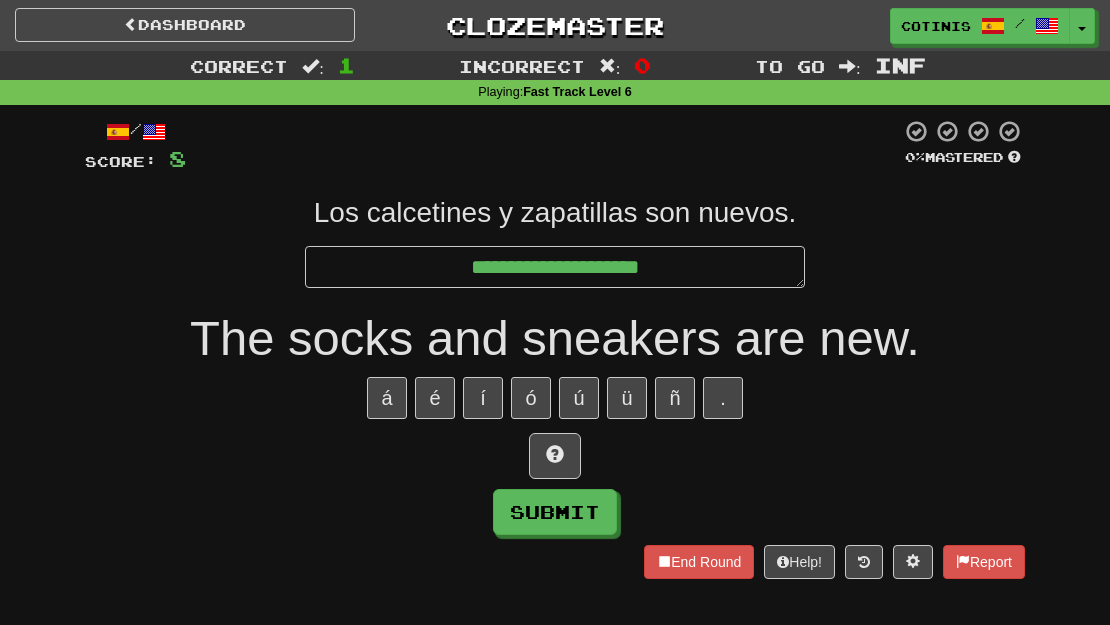type on "*" 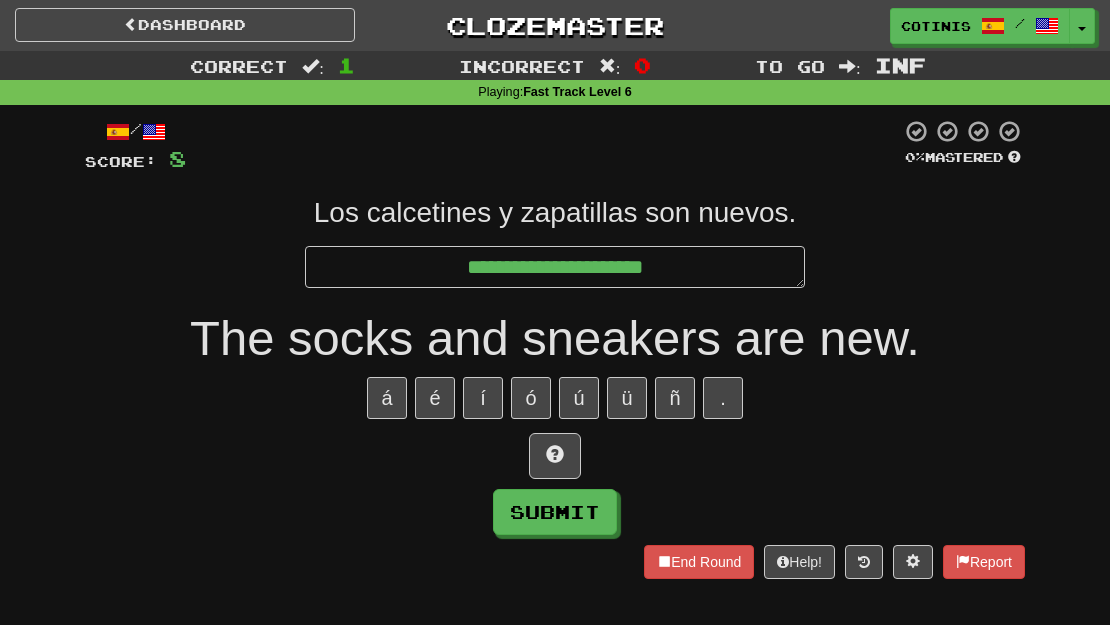 type on "*" 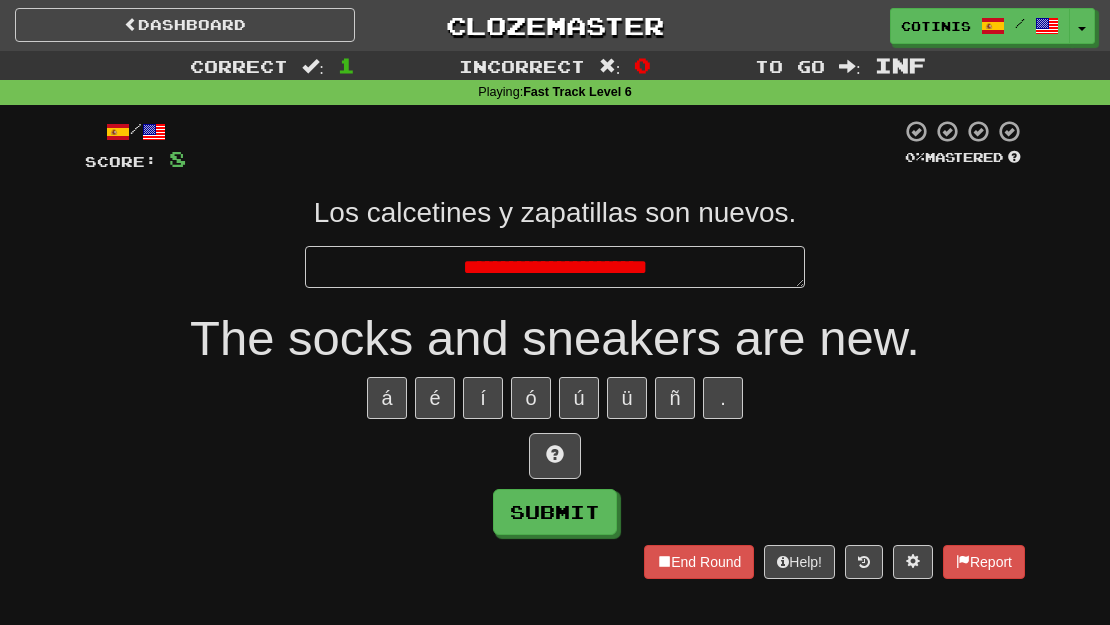 type on "*" 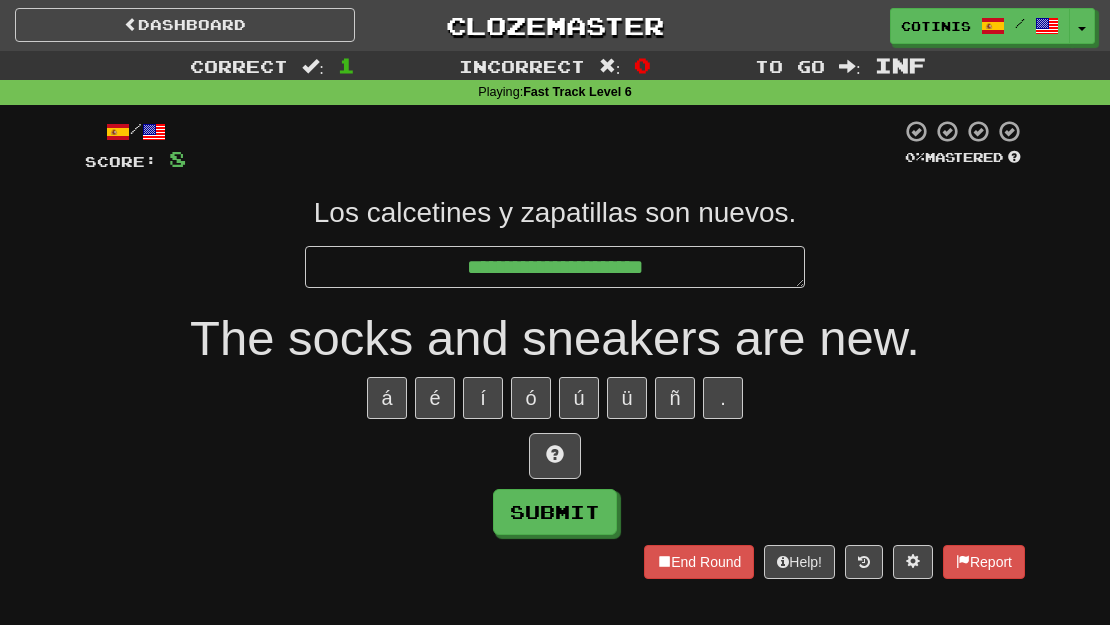 type on "*" 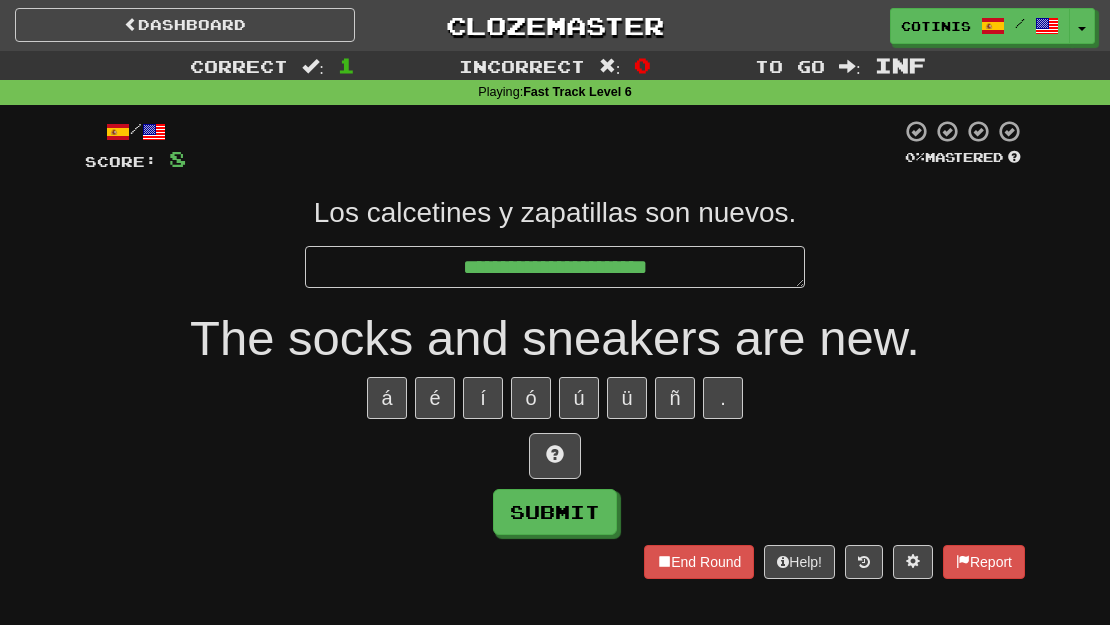 type on "*" 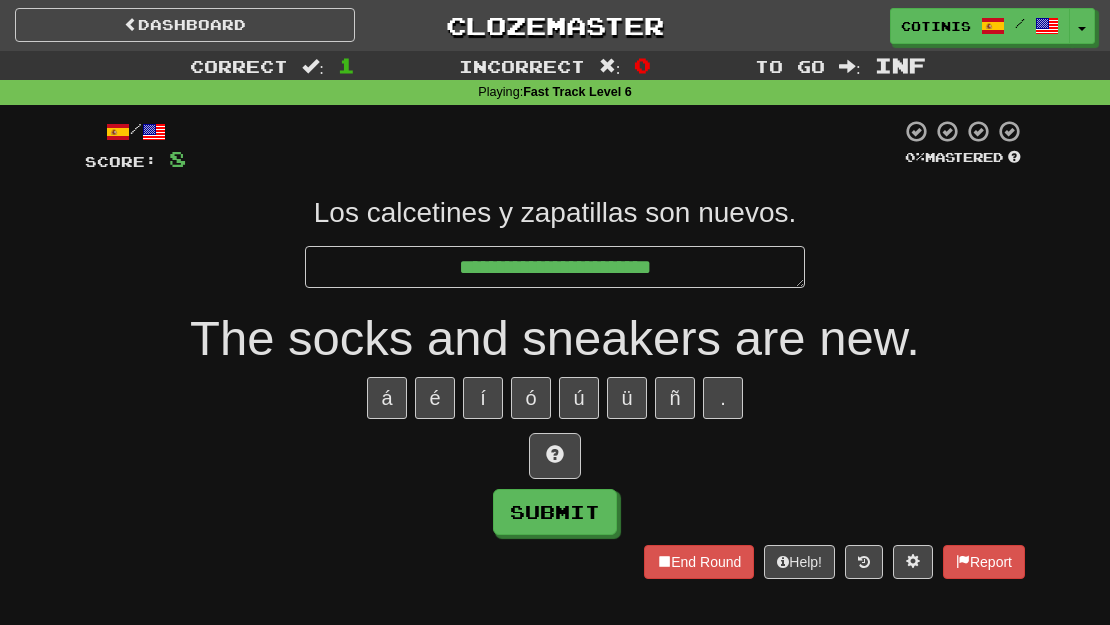 type on "*" 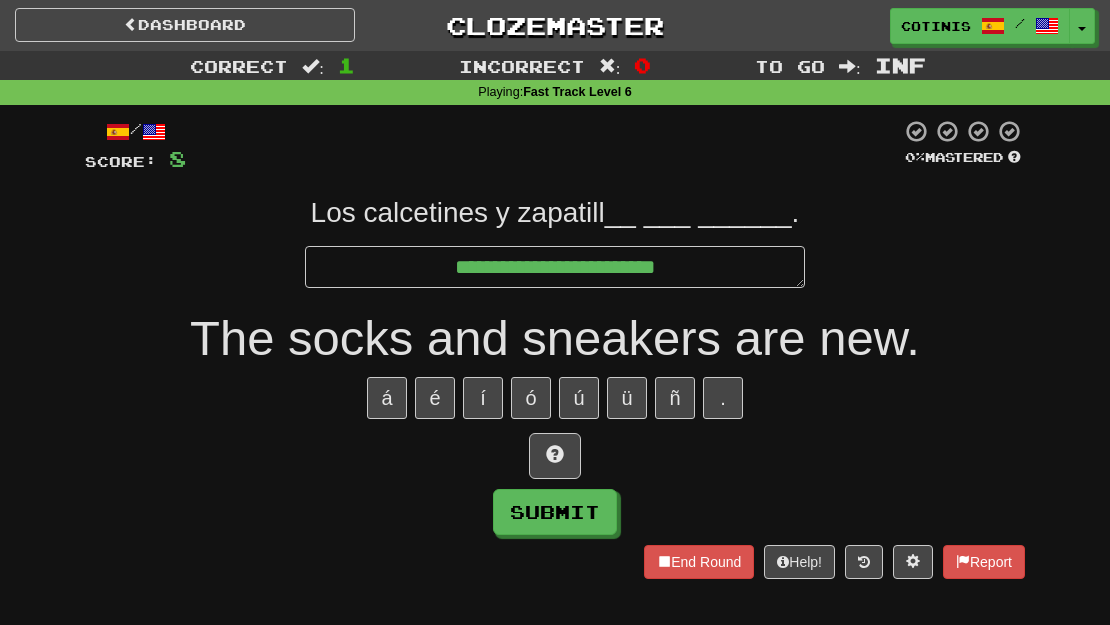 type on "*" 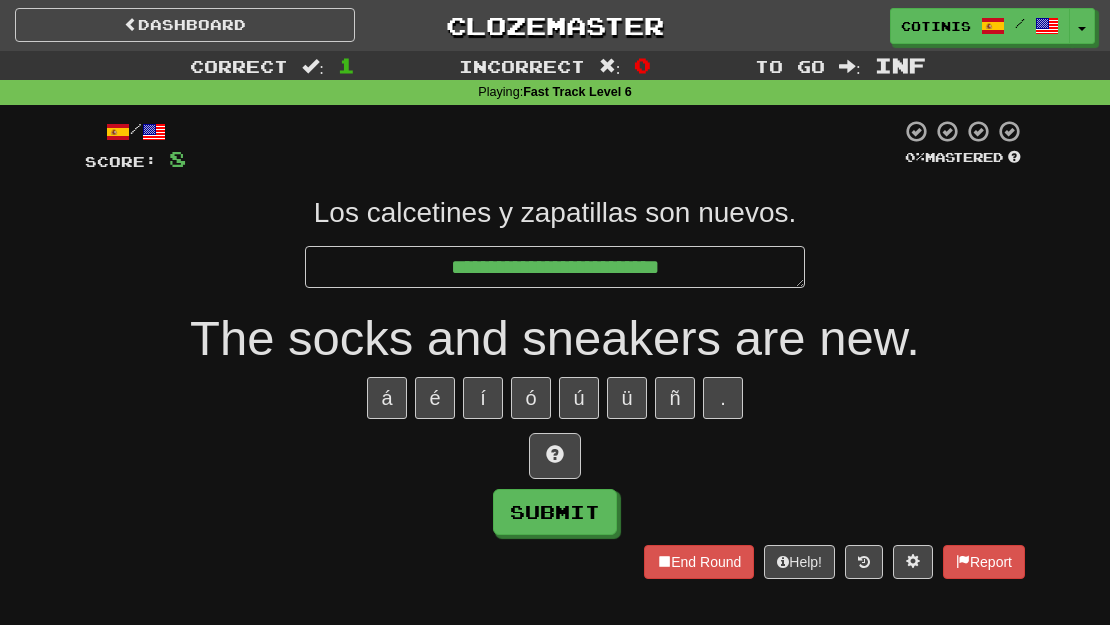 type on "*" 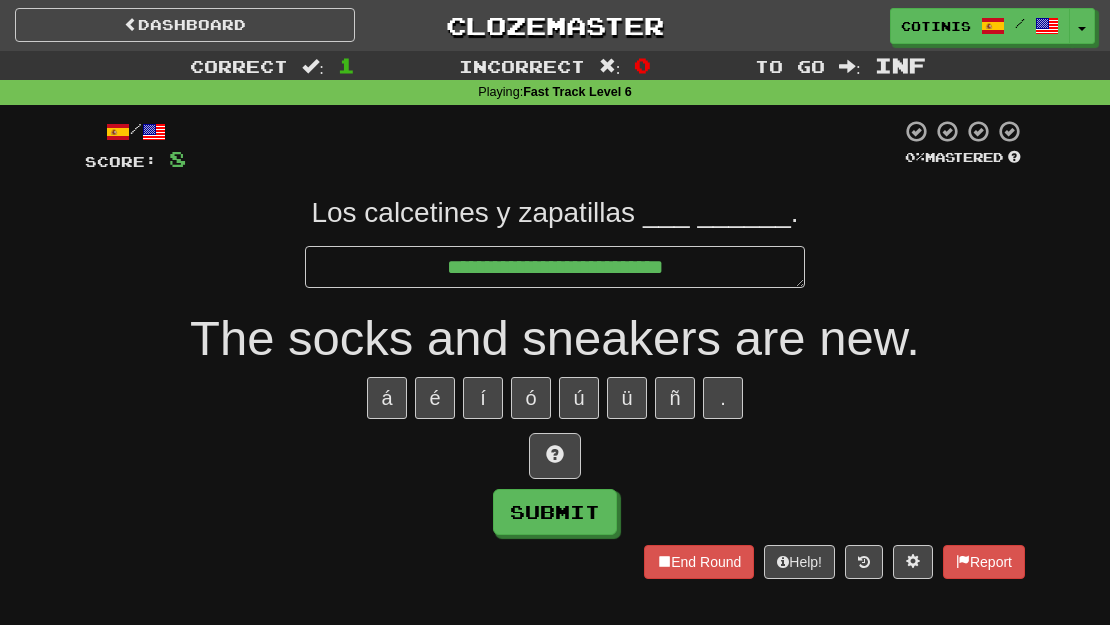 type on "*" 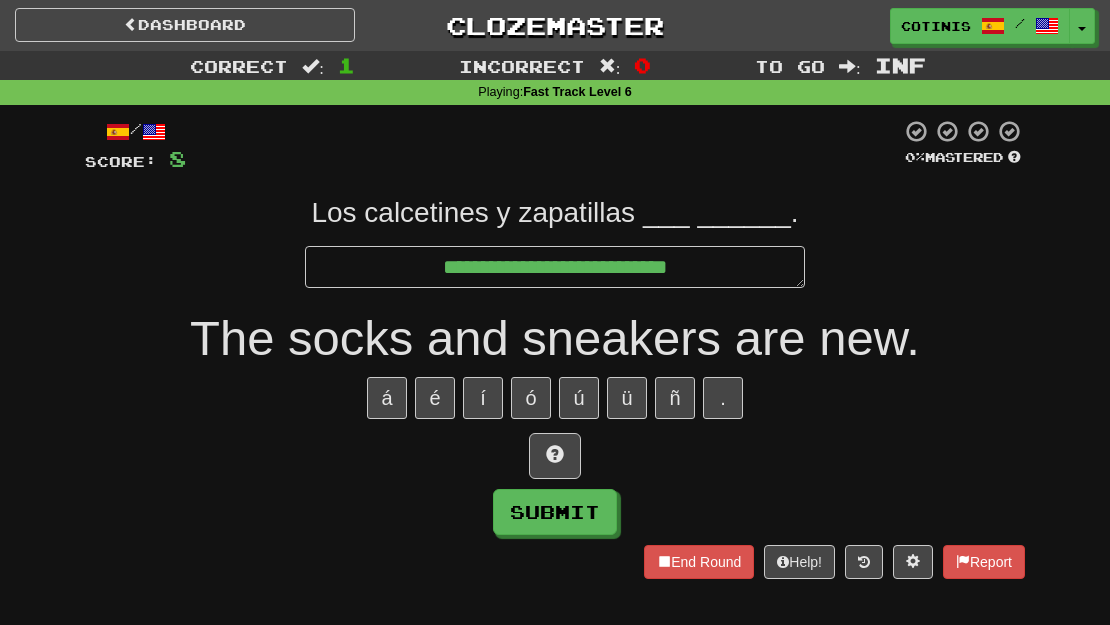 type on "*" 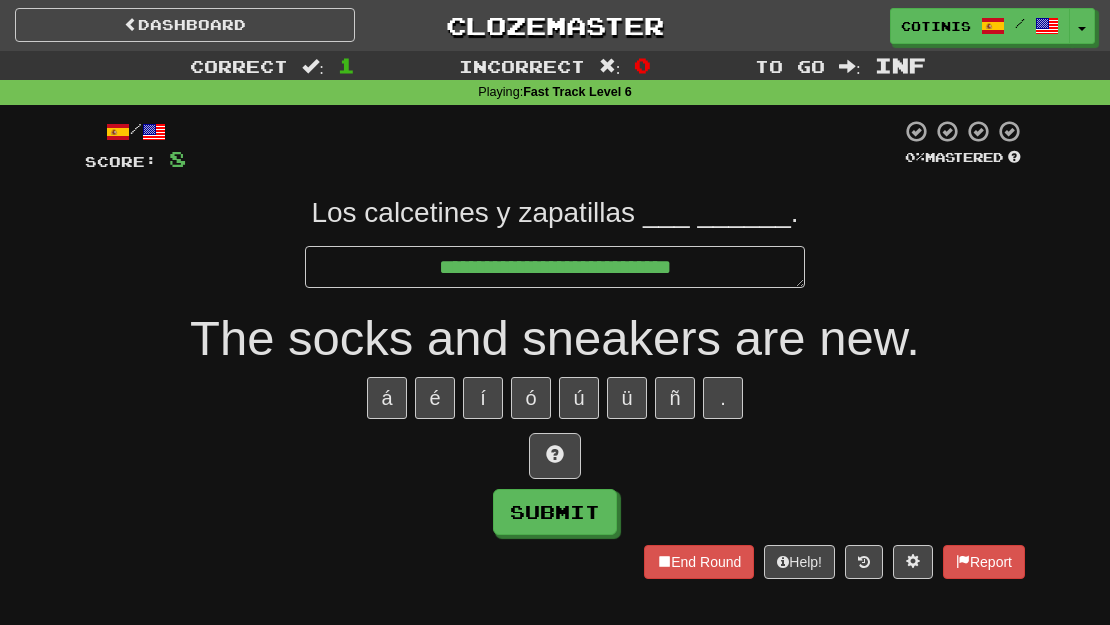 type on "*" 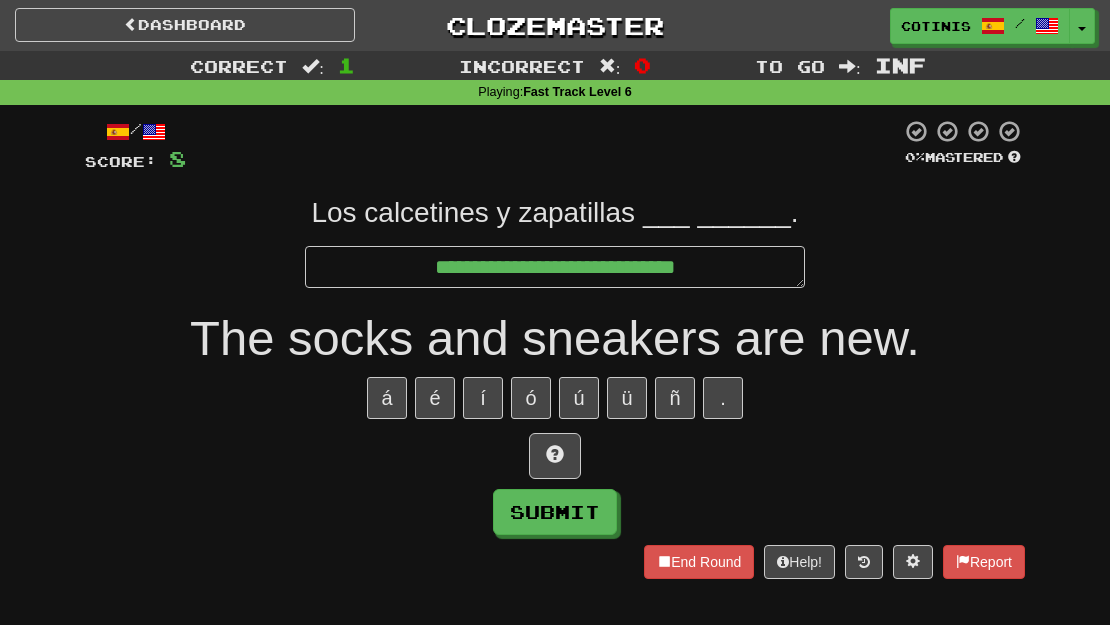 type 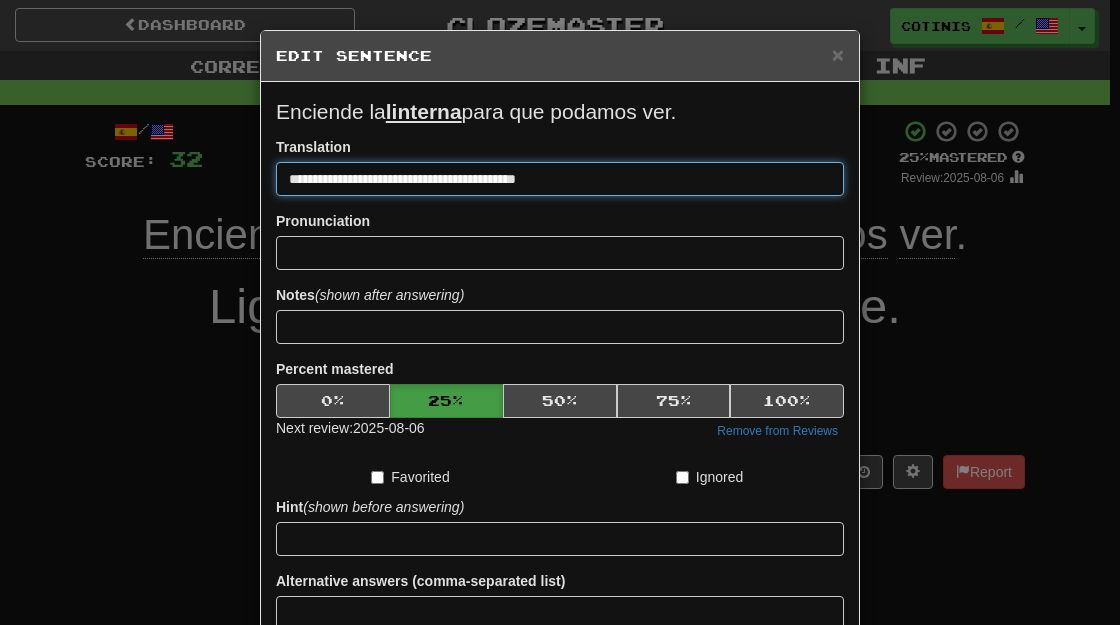click on "Save" at bounding box center [560, 668] 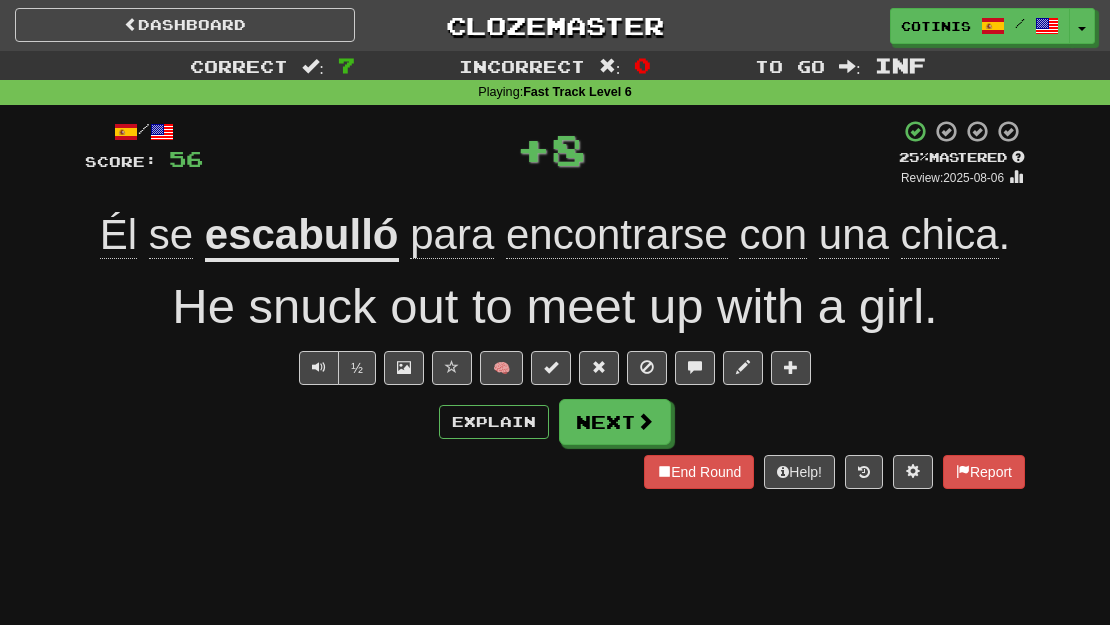 click on "escabulló" at bounding box center [302, 236] 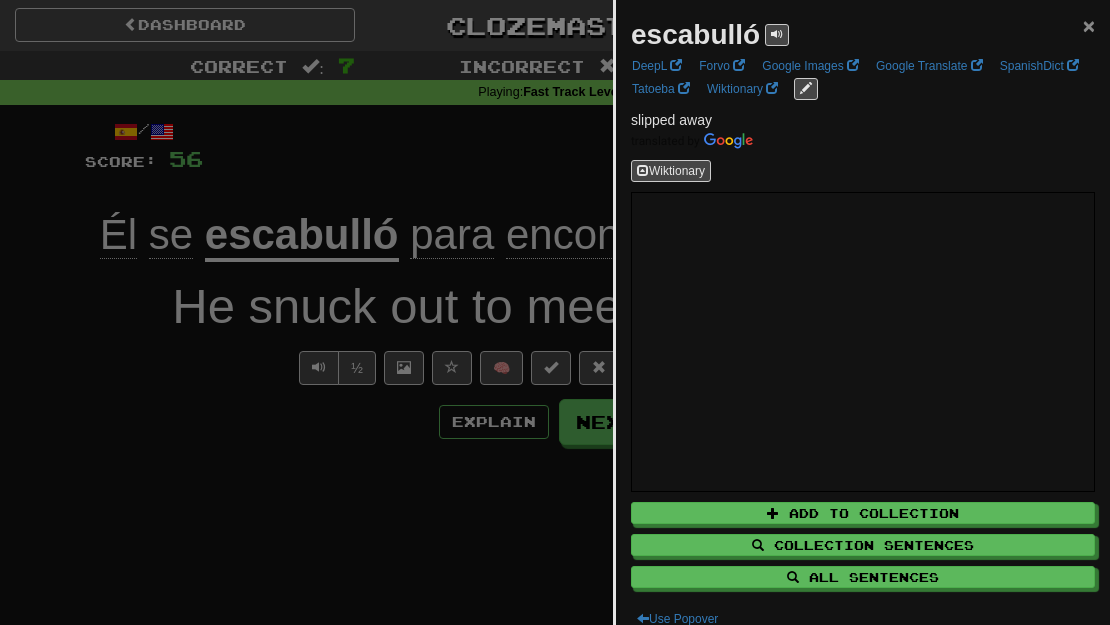 click on "×" at bounding box center (1089, 25) 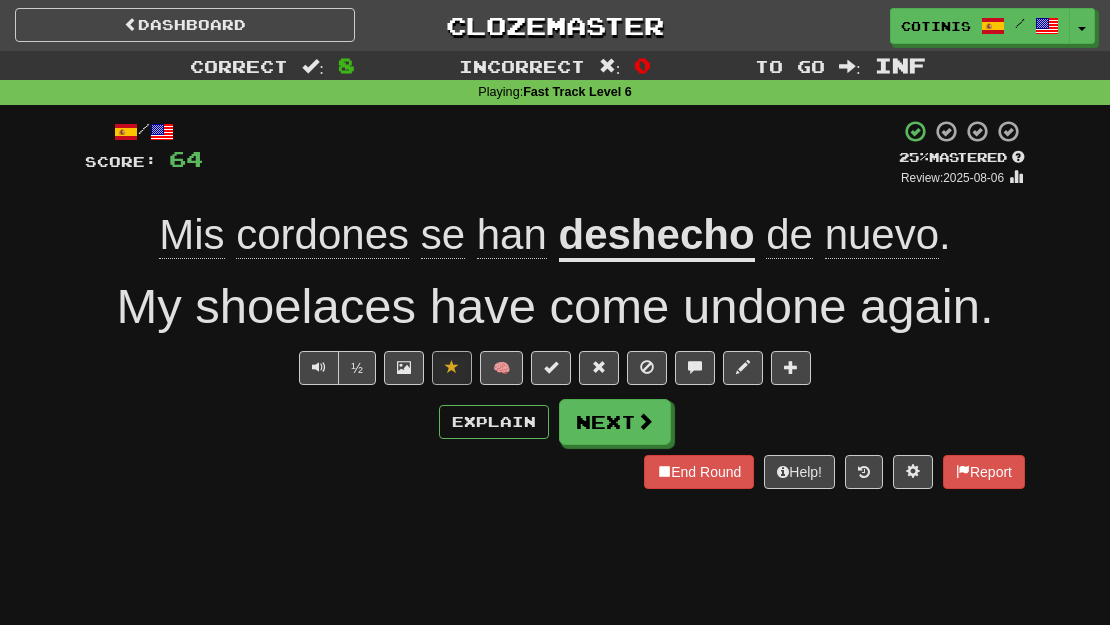 click on "deshecho" at bounding box center (657, 236) 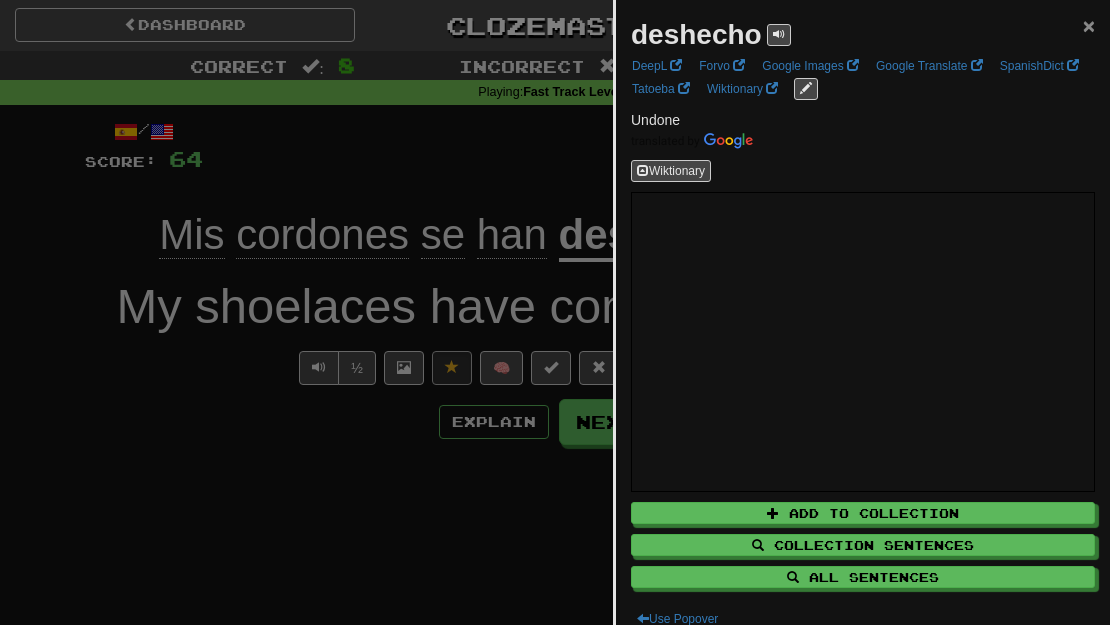 click on "×" at bounding box center (1089, 25) 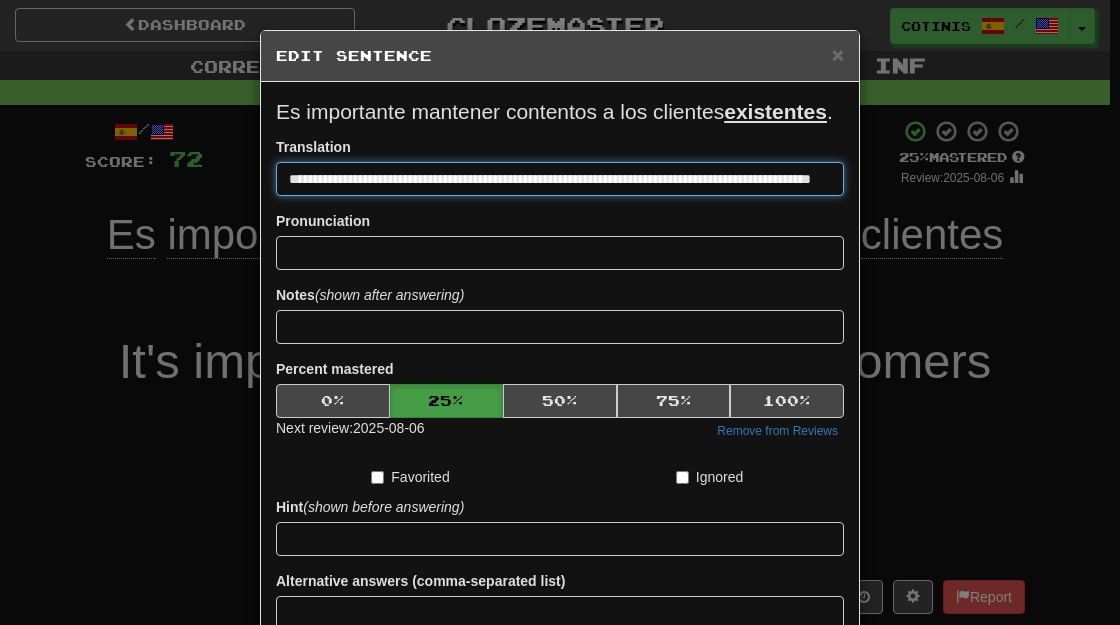 scroll, scrollTop: 0, scrollLeft: 83, axis: horizontal 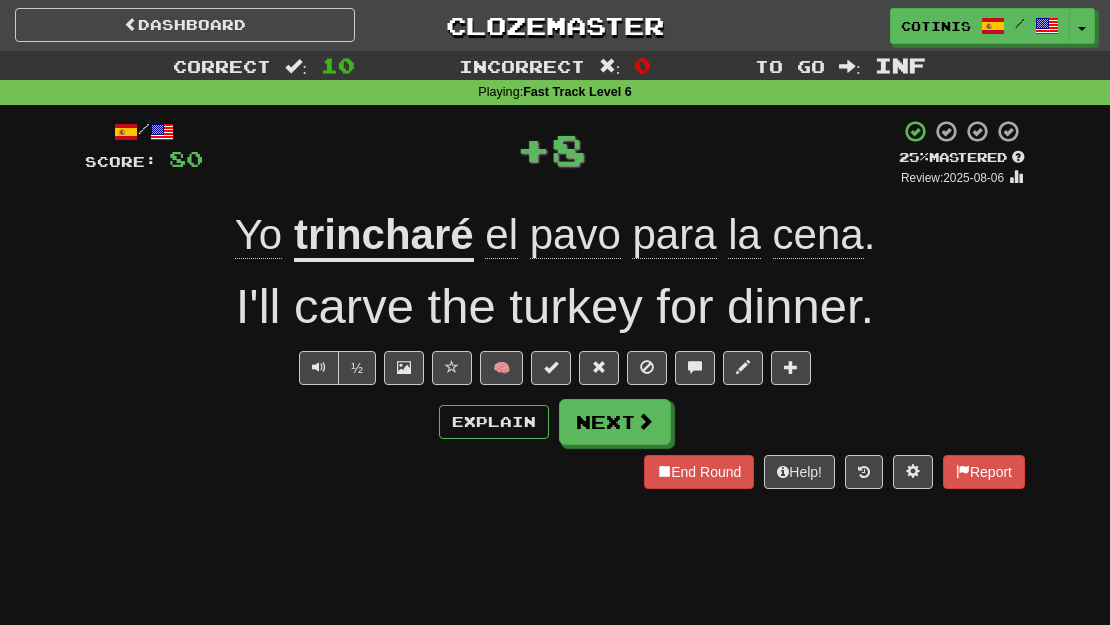 click on "trincharé" at bounding box center (384, 236) 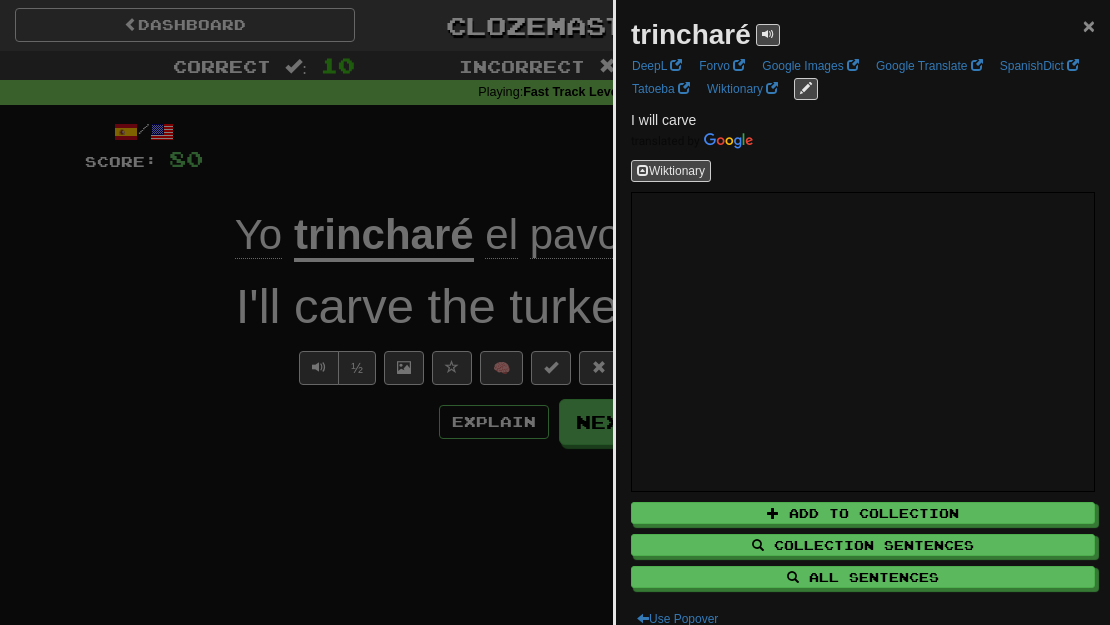 click on "×" at bounding box center (1089, 25) 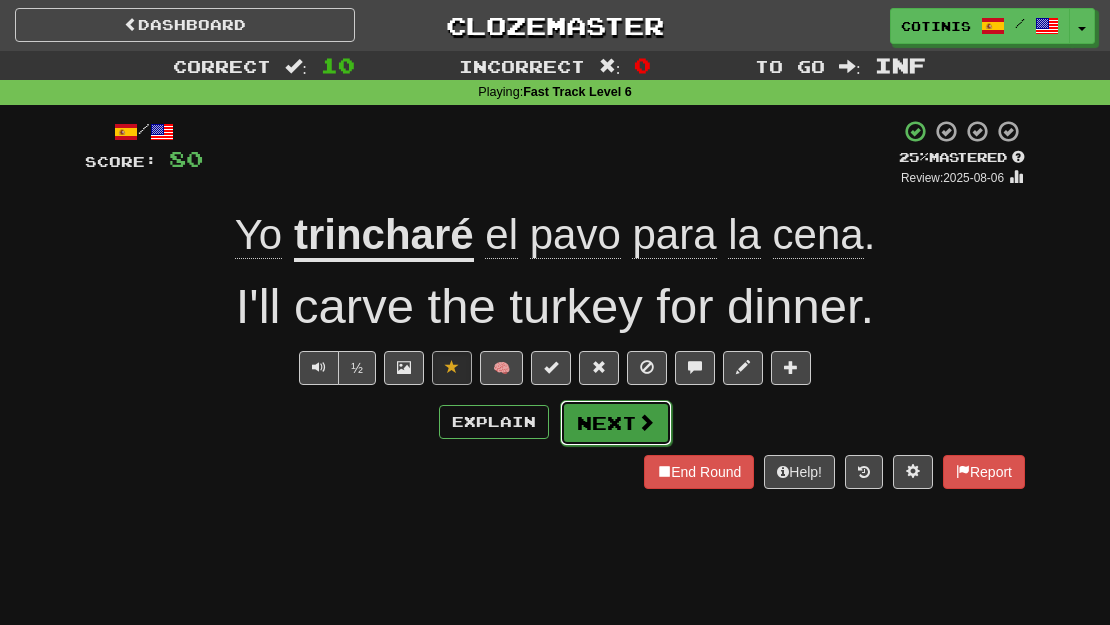 click on "Next" at bounding box center [616, 423] 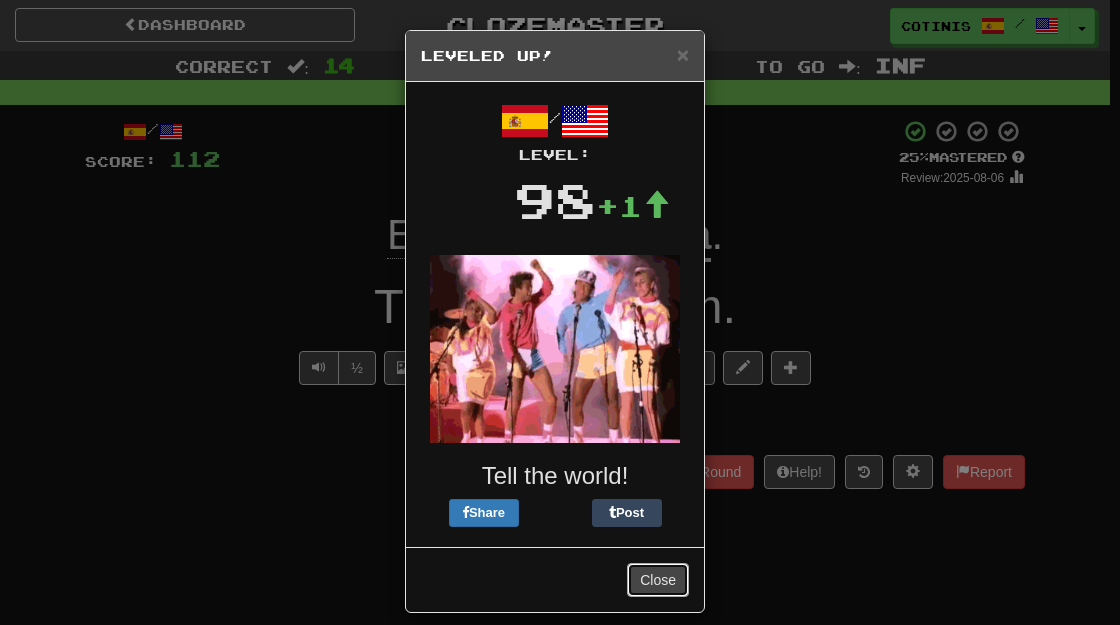 click on "Close" at bounding box center (658, 580) 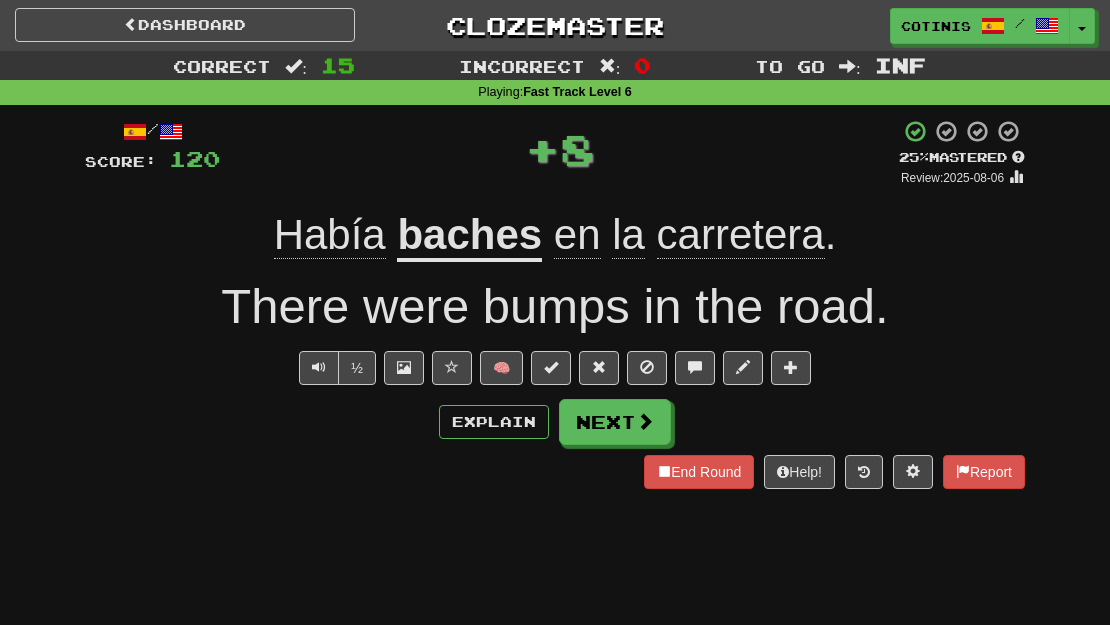 click on "baches" at bounding box center (469, 236) 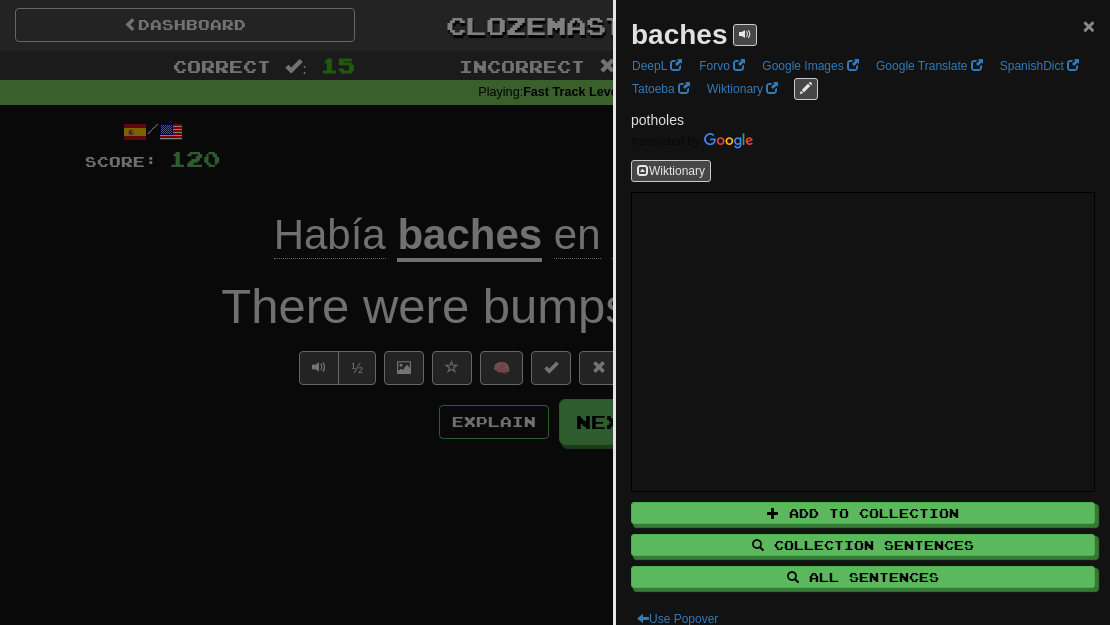 click on "×" at bounding box center [1089, 25] 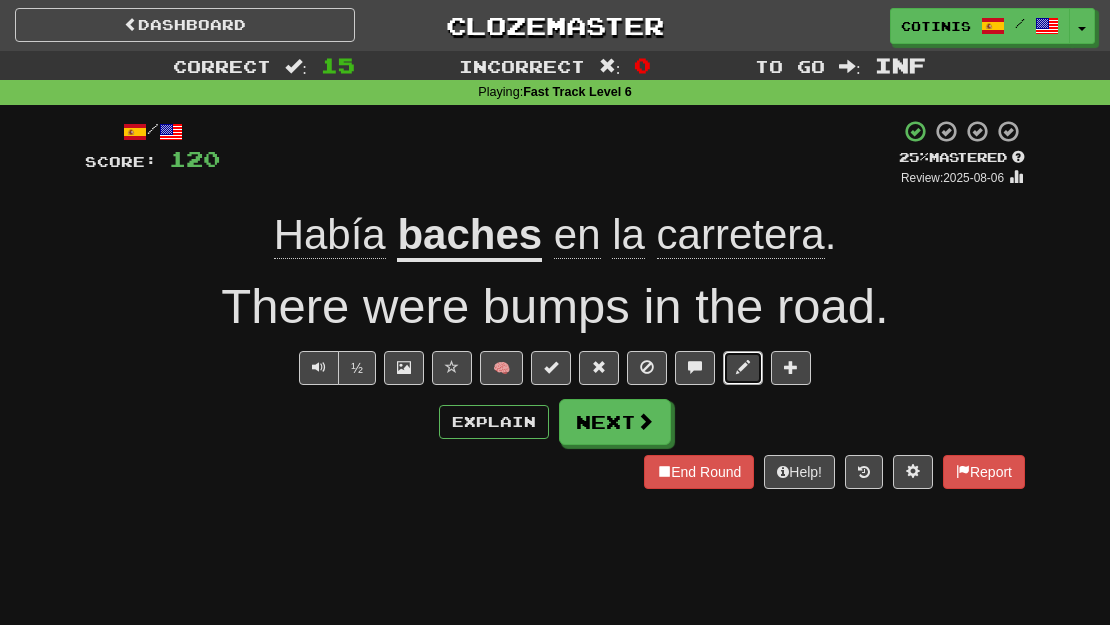 click at bounding box center (743, 367) 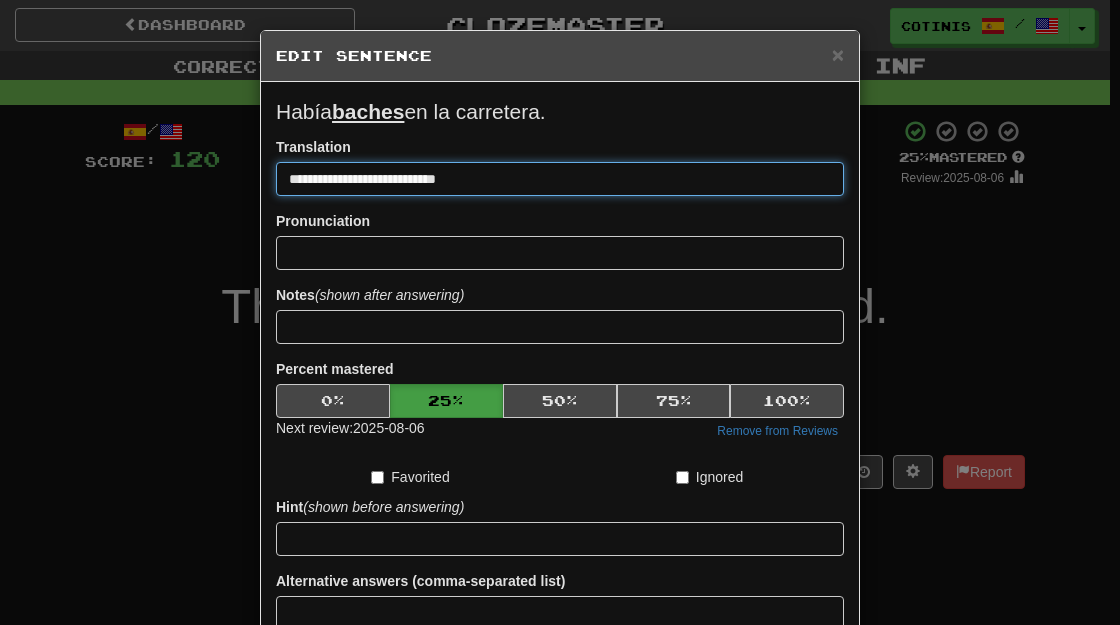 click on "**********" at bounding box center (560, 179) 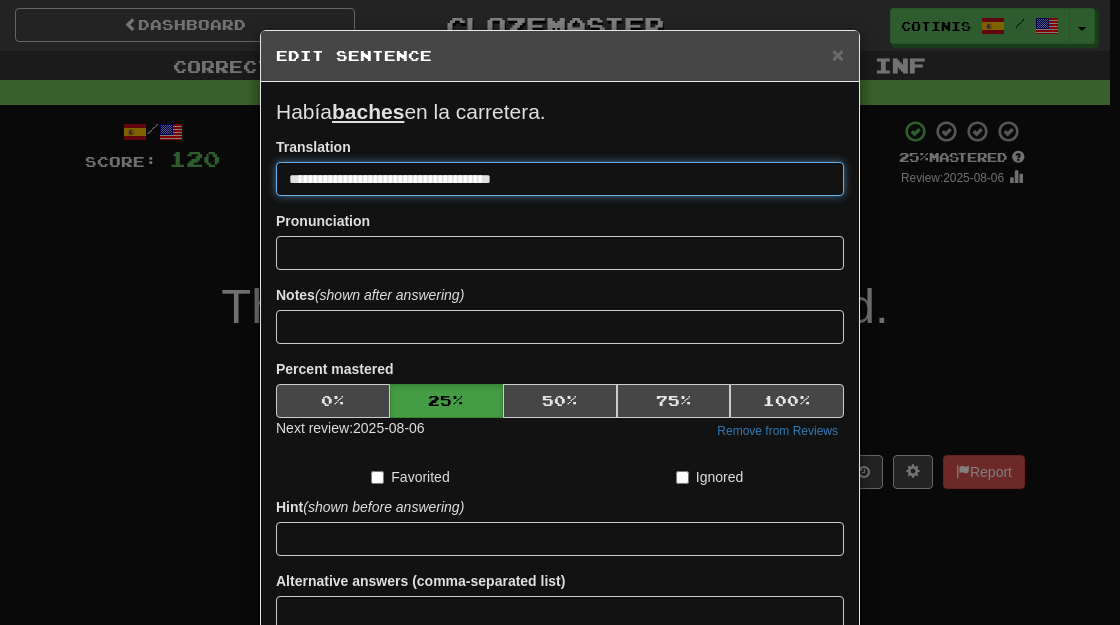 click on "Save" at bounding box center (560, 668) 